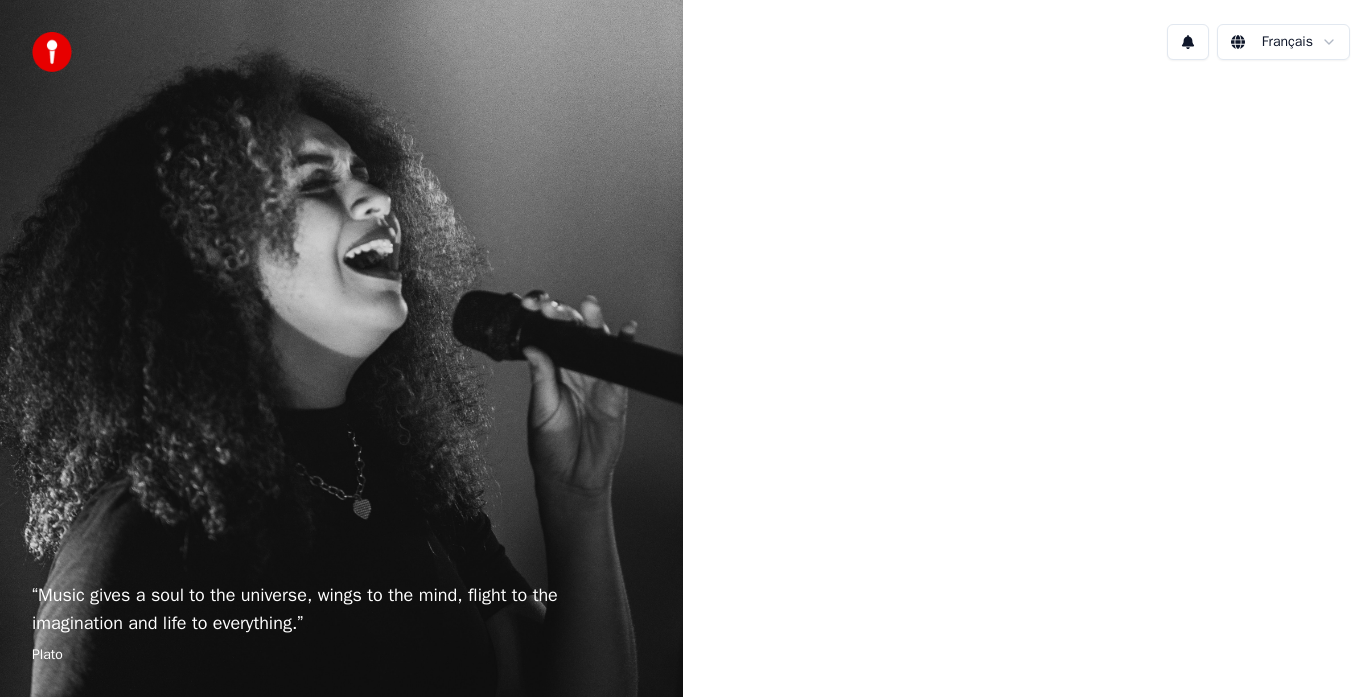 scroll, scrollTop: 0, scrollLeft: 0, axis: both 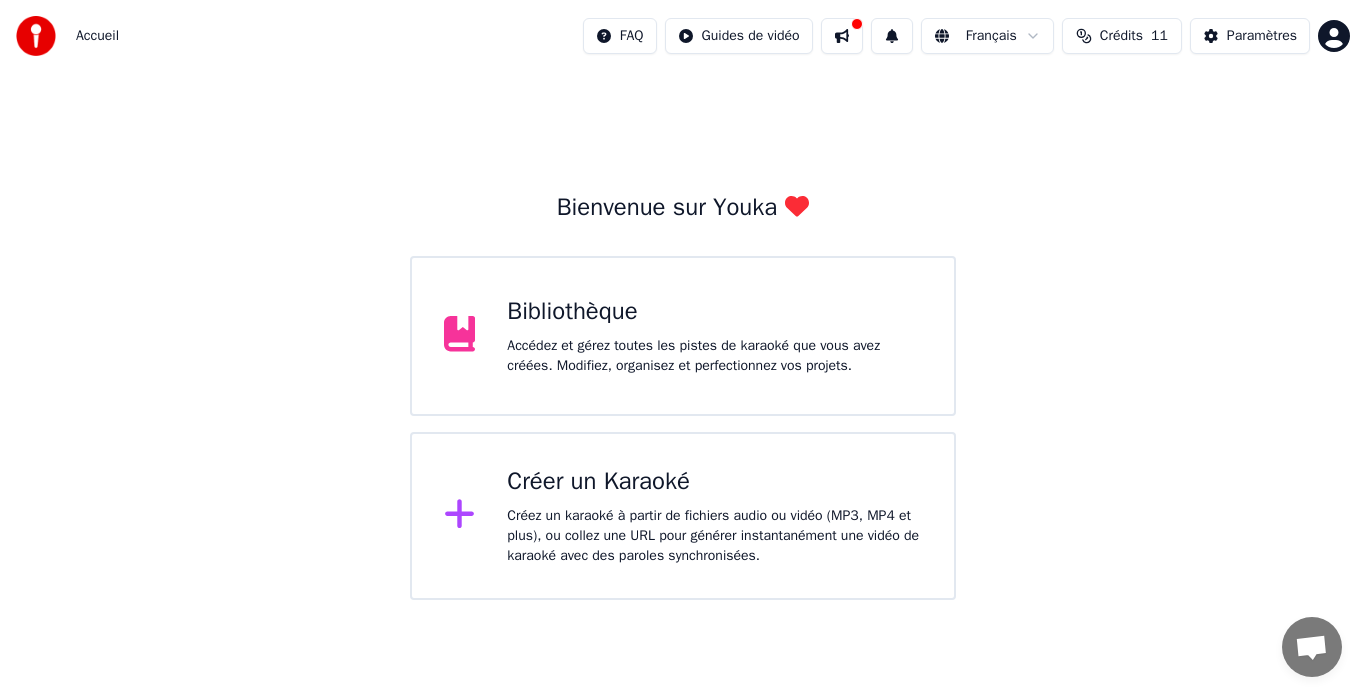 click on "Accédez et gérez toutes les pistes de karaoké que vous avez créées. Modifiez, organisez et perfectionnez vos projets." at bounding box center (714, 356) 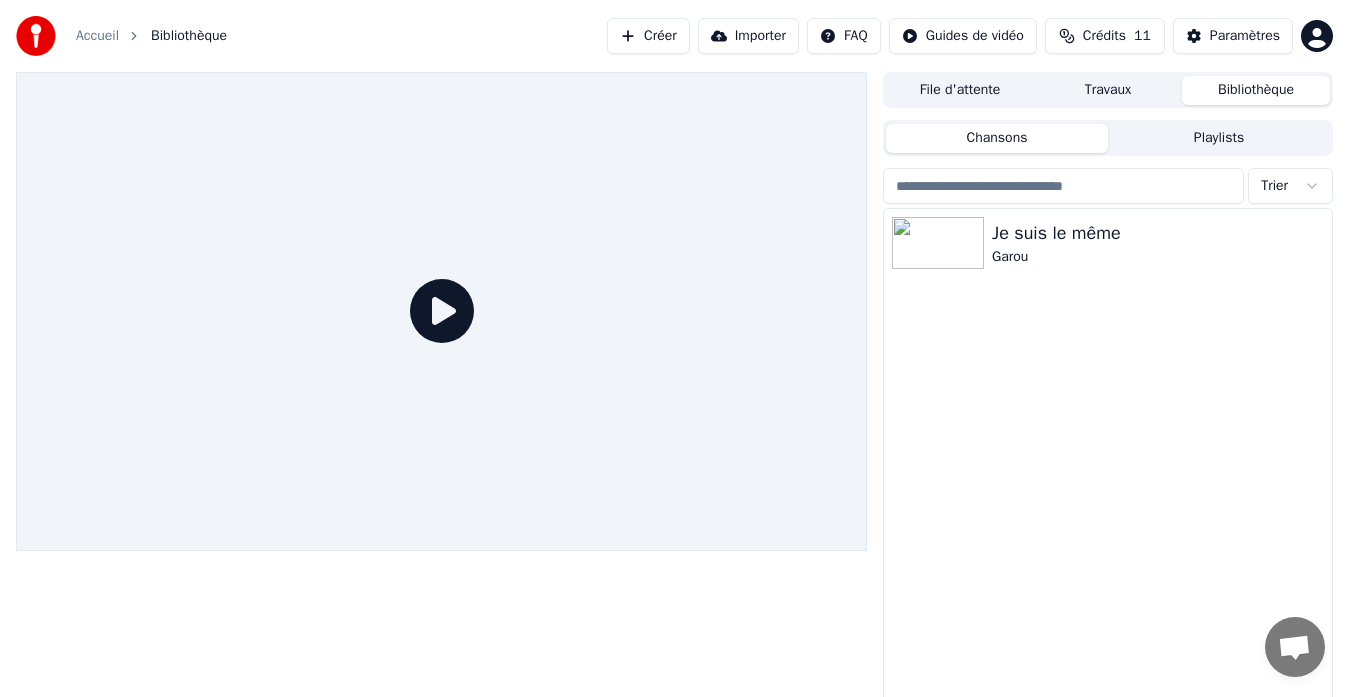 click on "Accueil" at bounding box center [97, 36] 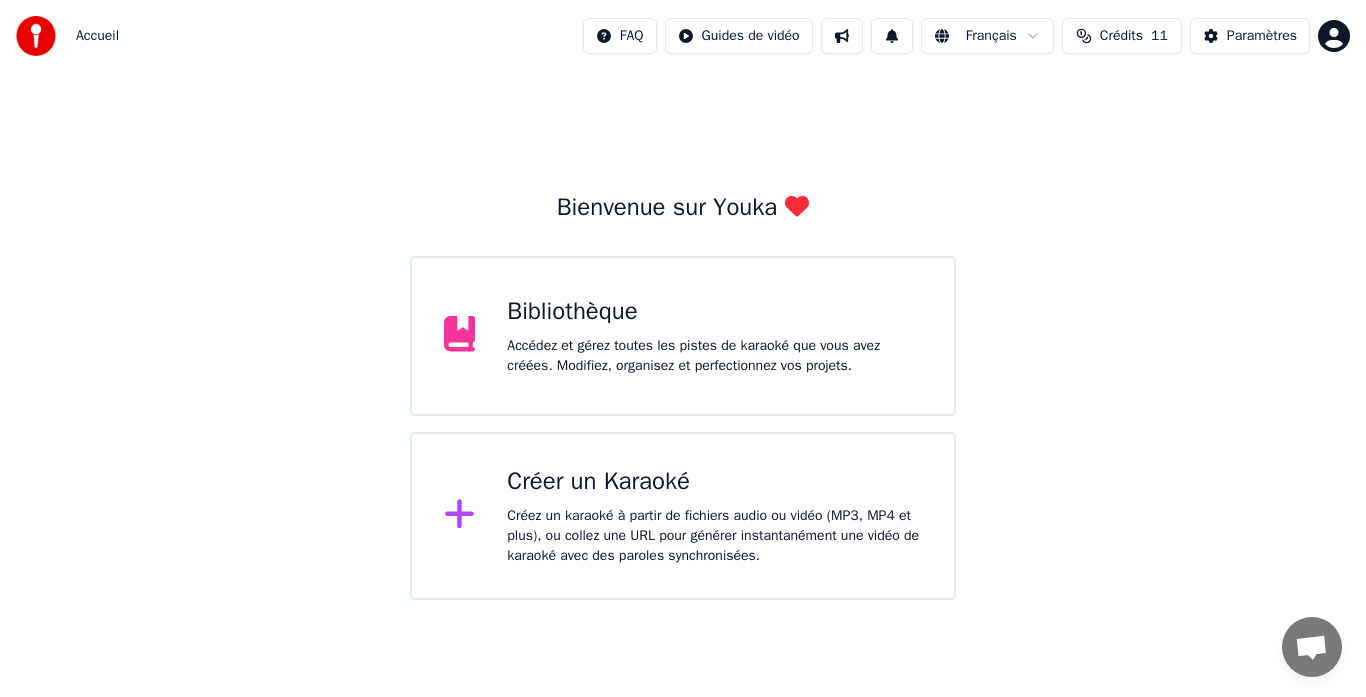click on "Créez un karaoké à partir de fichiers audio ou vidéo (MP3, MP4 et plus), ou collez une URL pour générer instantanément une vidéo de karaoké avec des paroles synchronisées." at bounding box center [714, 536] 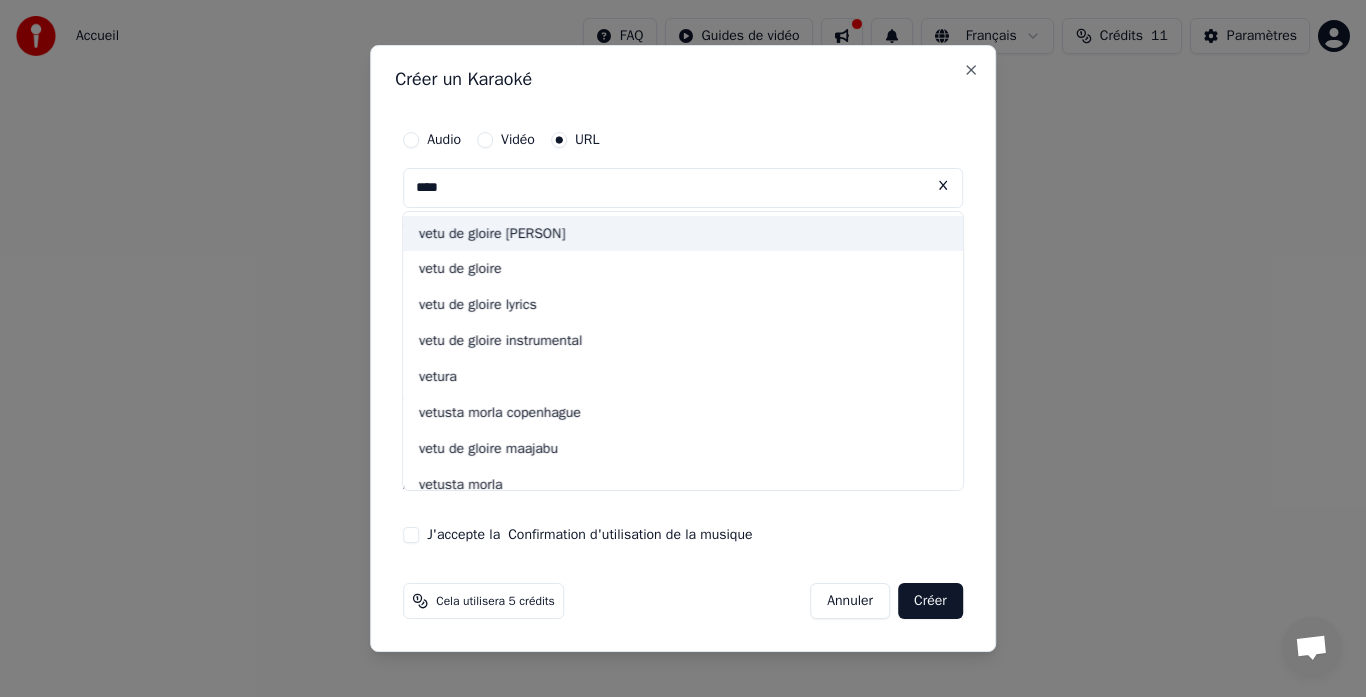 click on "vetu de gloire [PERSON]" at bounding box center (683, 234) 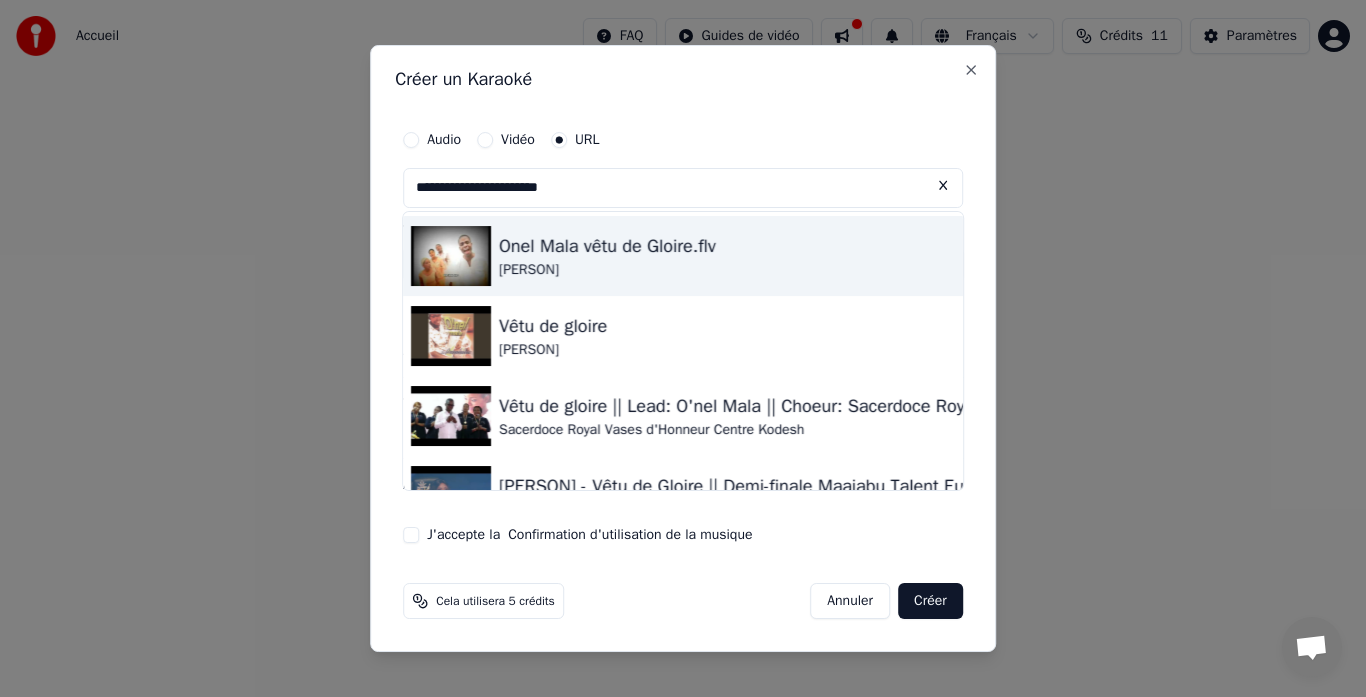 click on "Onel Mala vêtu de Gloire.flv" at bounding box center (607, 246) 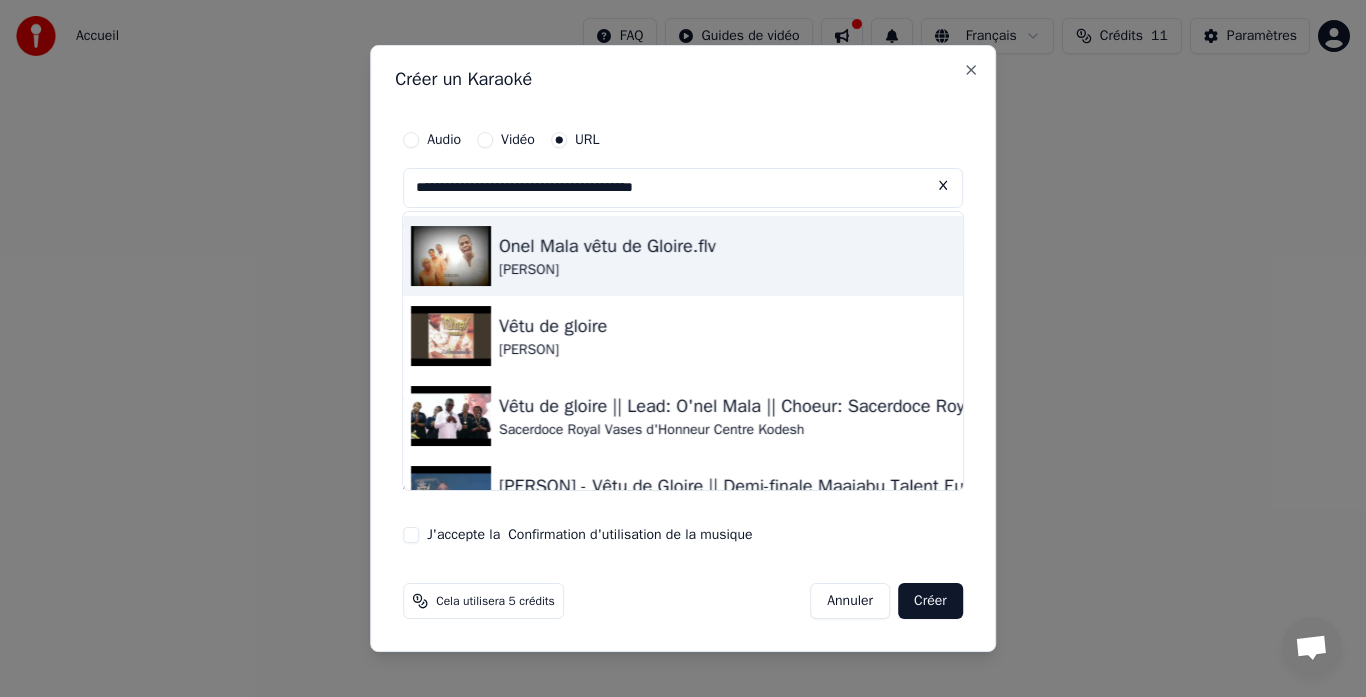 type on "**********" 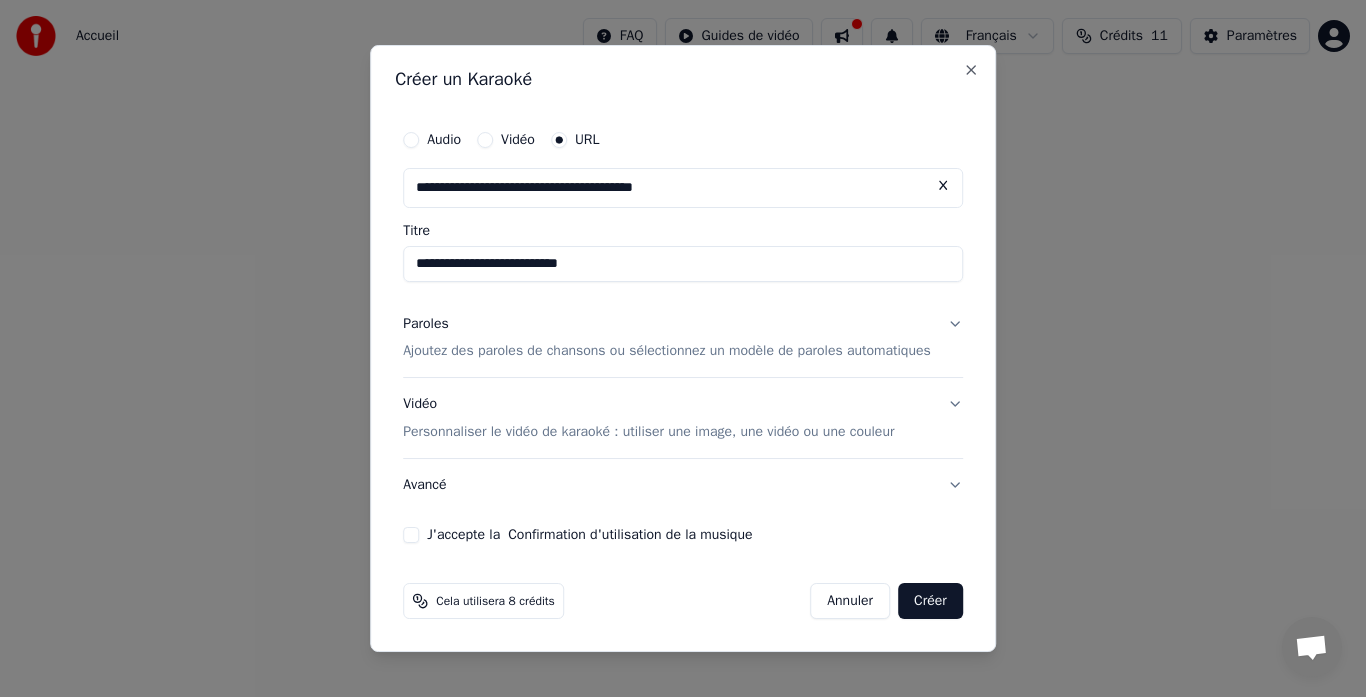 click on "Ajoutez des paroles de chansons ou sélectionnez un modèle de paroles automatiques" at bounding box center (667, 352) 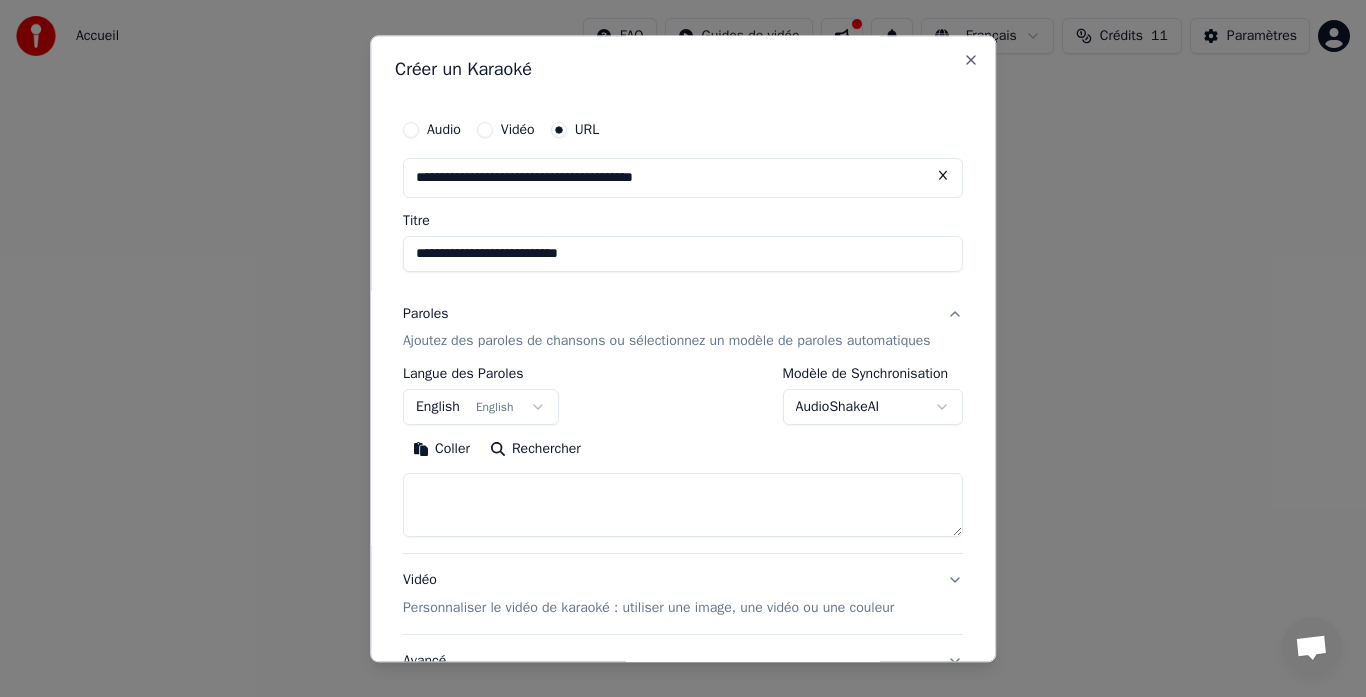 drag, startPoint x: 649, startPoint y: 353, endPoint x: 554, endPoint y: 424, distance: 118.60017 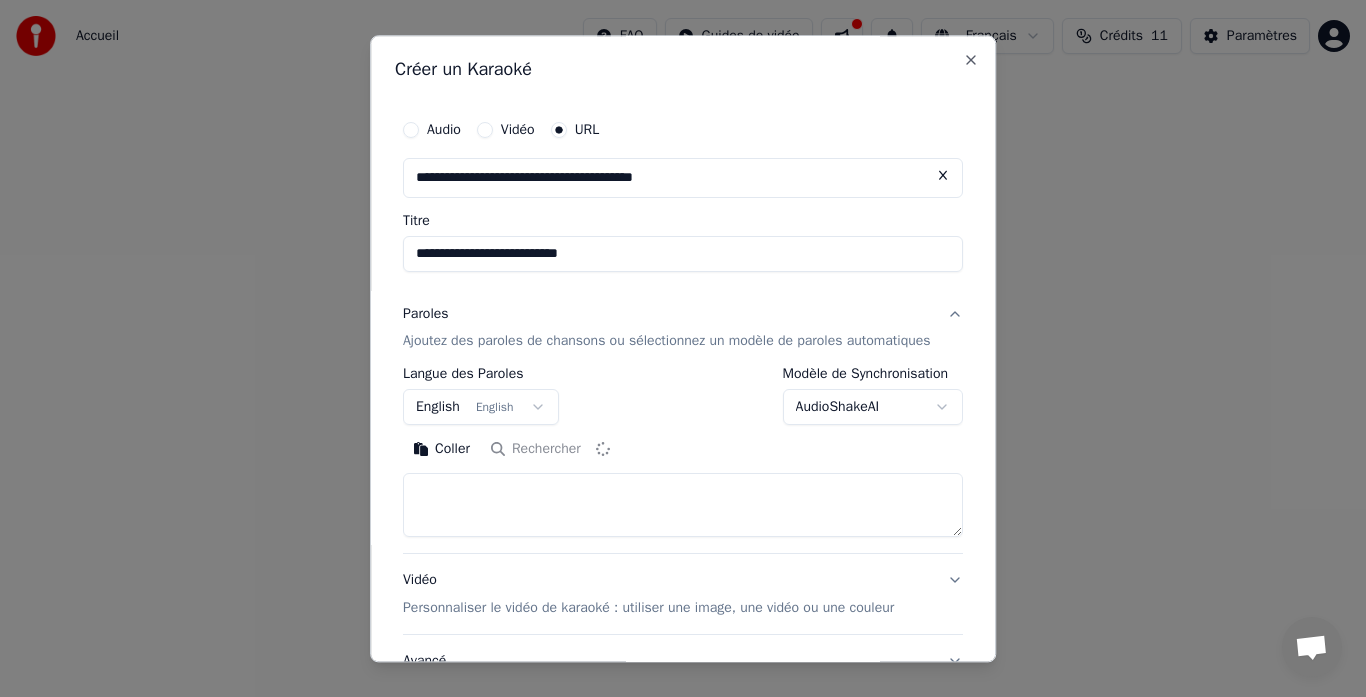 click on "English English" at bounding box center [481, 408] 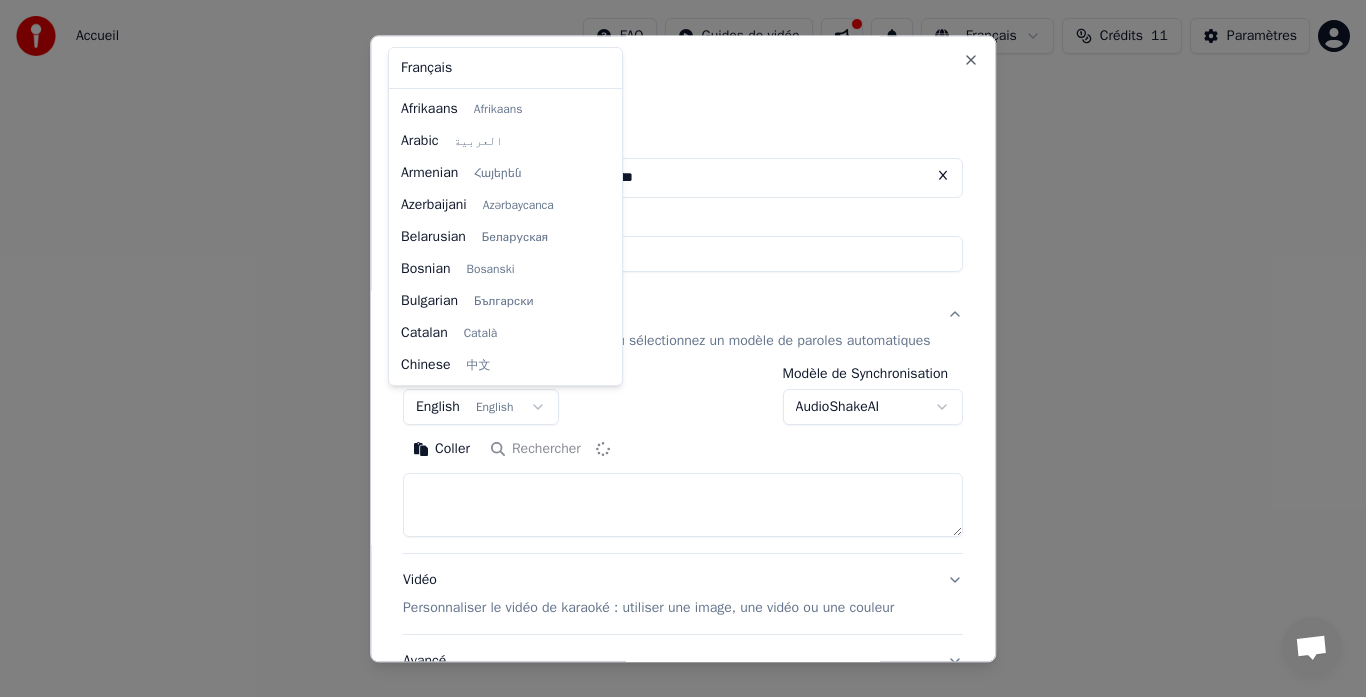 scroll, scrollTop: 160, scrollLeft: 0, axis: vertical 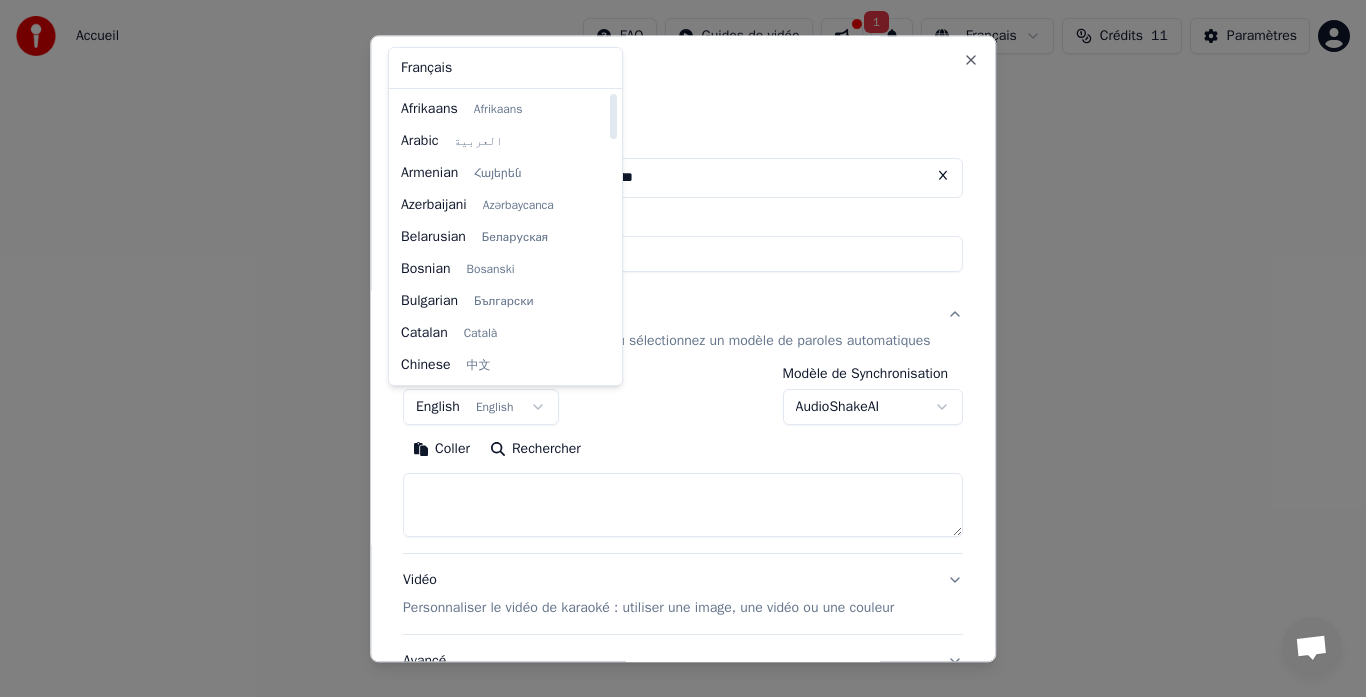 drag, startPoint x: 609, startPoint y: 149, endPoint x: 614, endPoint y: 121, distance: 28.442924 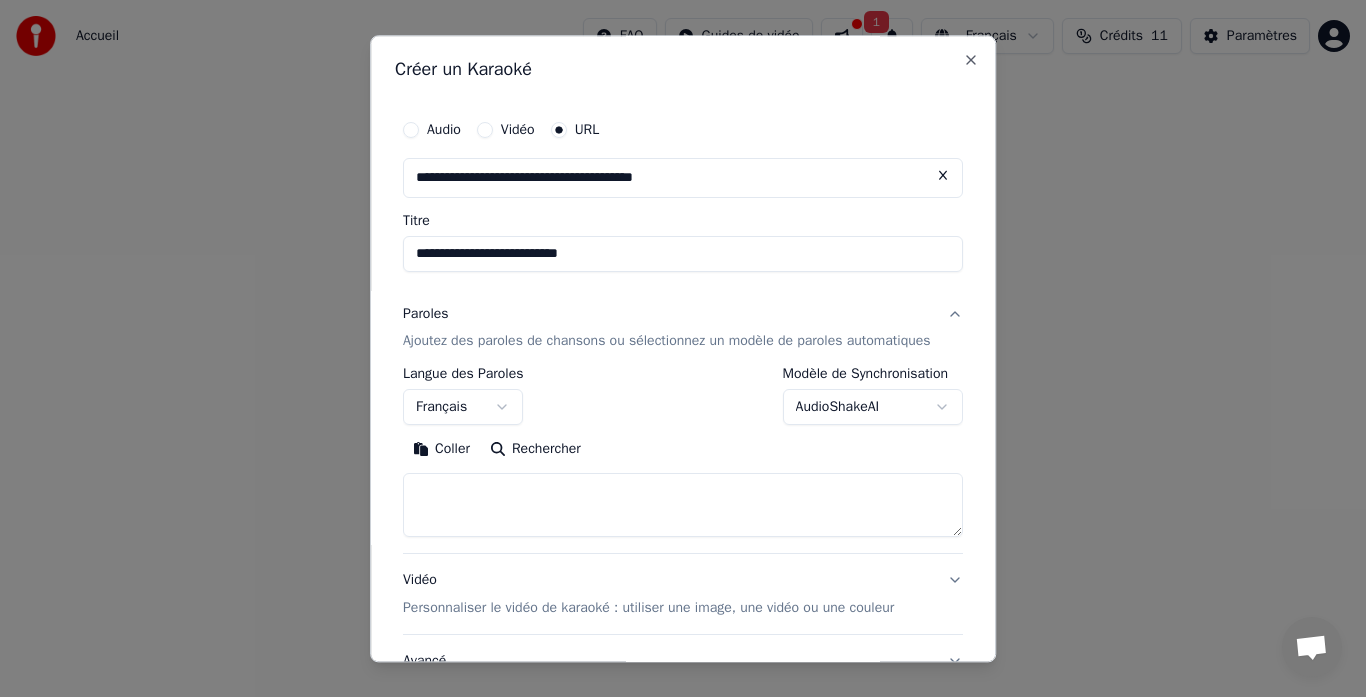 click on "Rechercher" at bounding box center [535, 450] 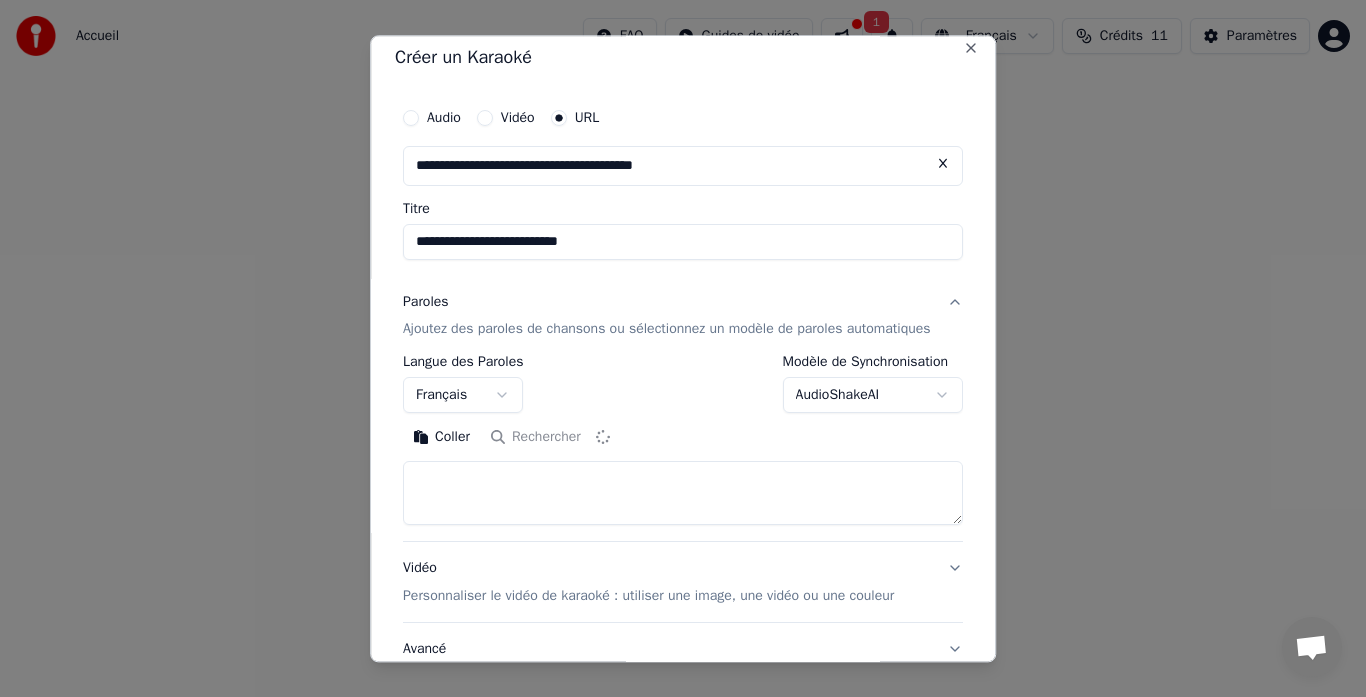 scroll, scrollTop: 0, scrollLeft: 0, axis: both 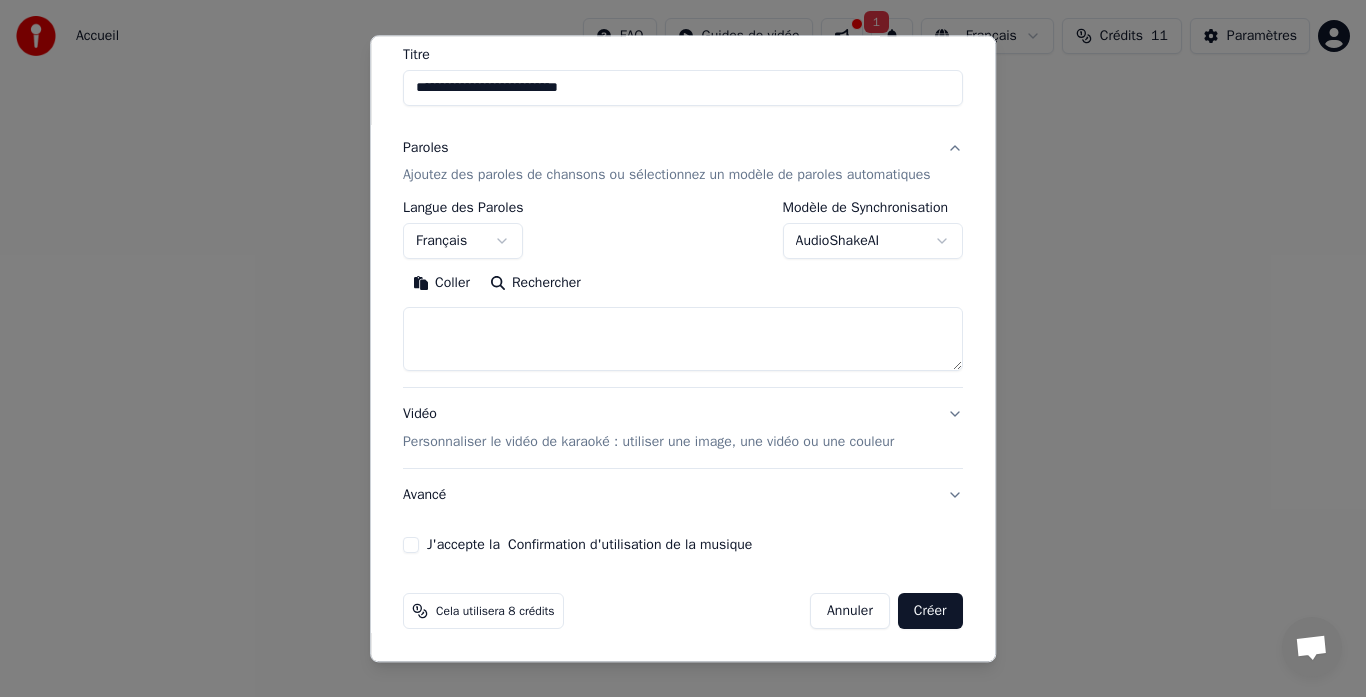 click at bounding box center [683, 340] 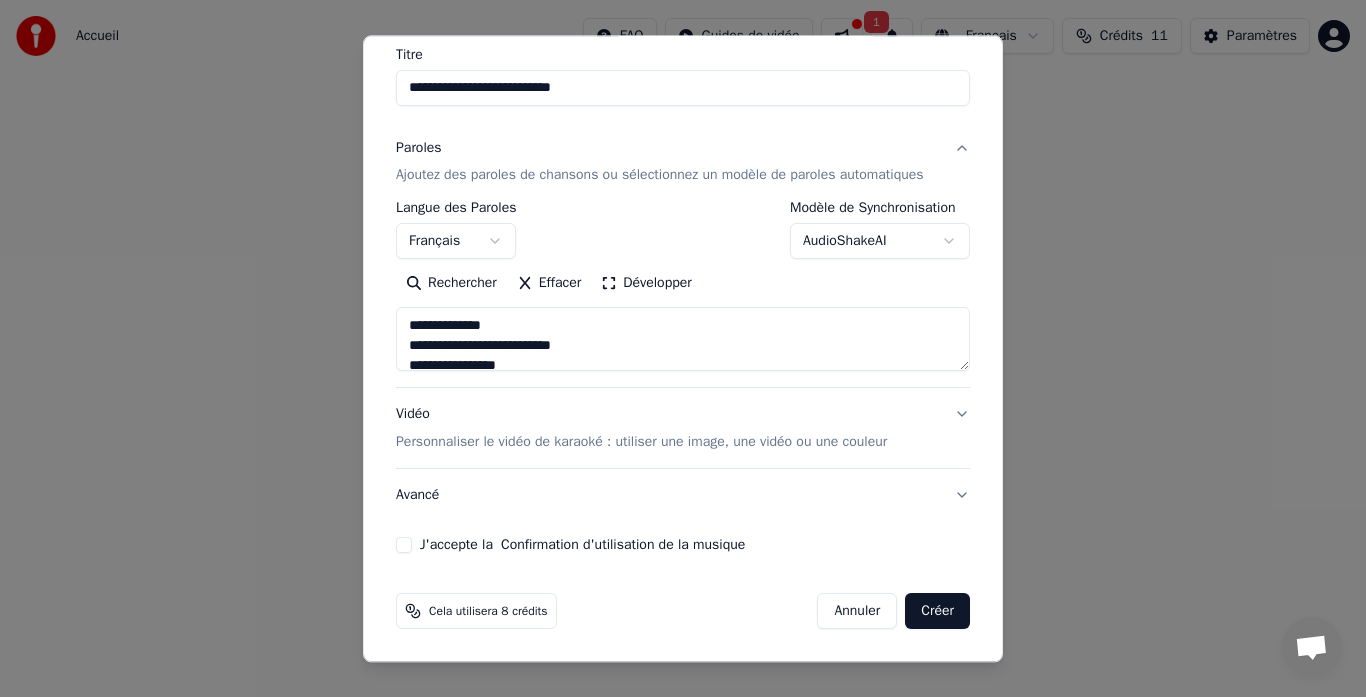 click on "J'accepte la   Confirmation d'utilisation de la musique" at bounding box center [404, 546] 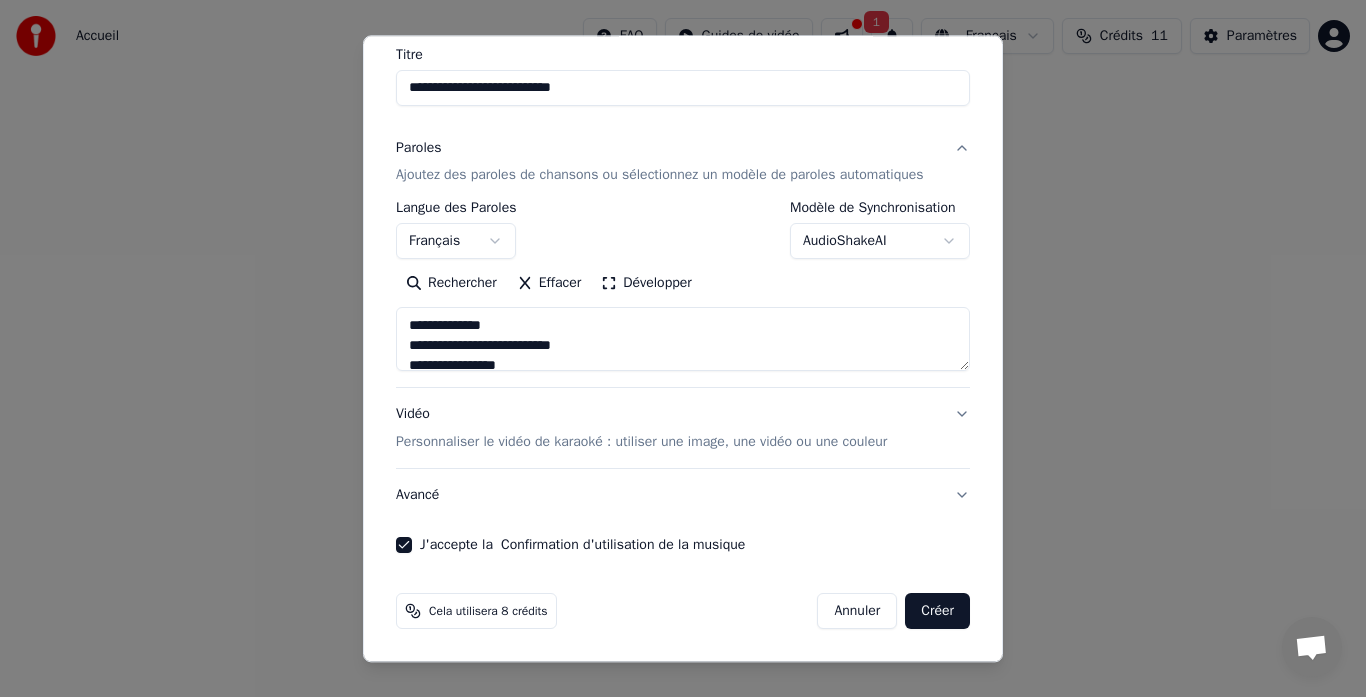 click on "Créer" at bounding box center [937, 612] 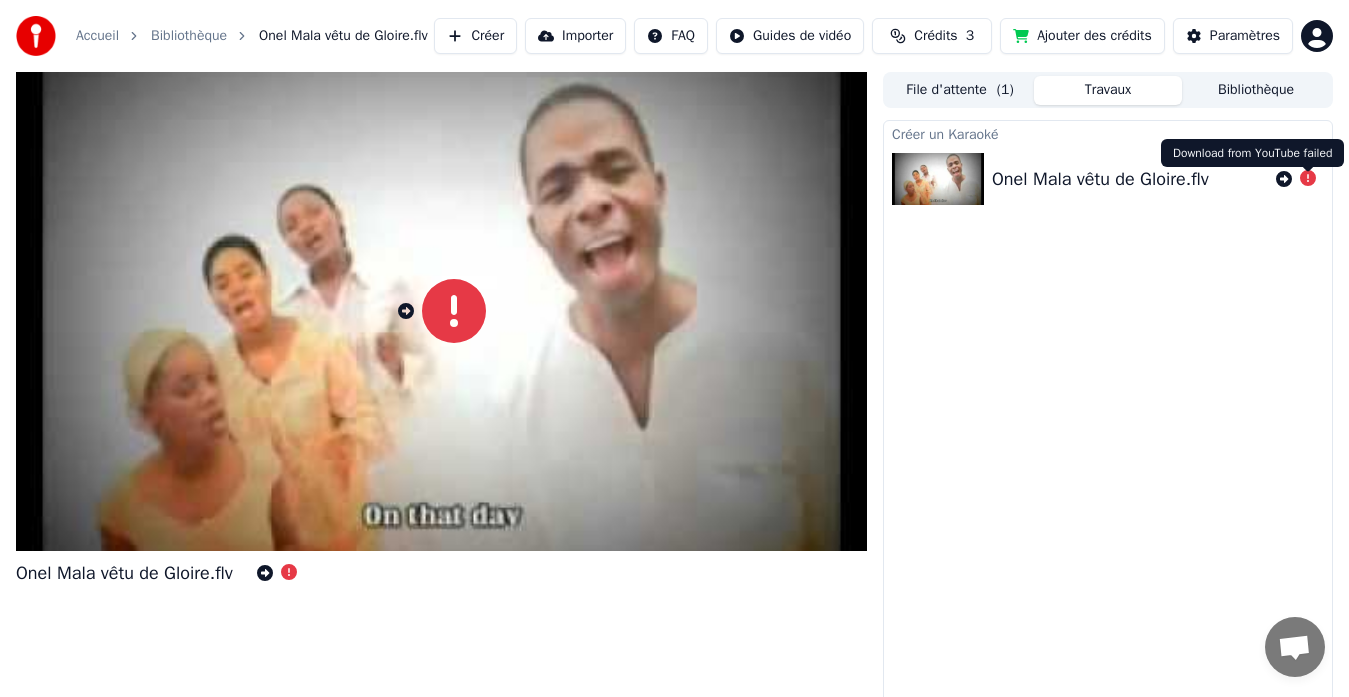 click 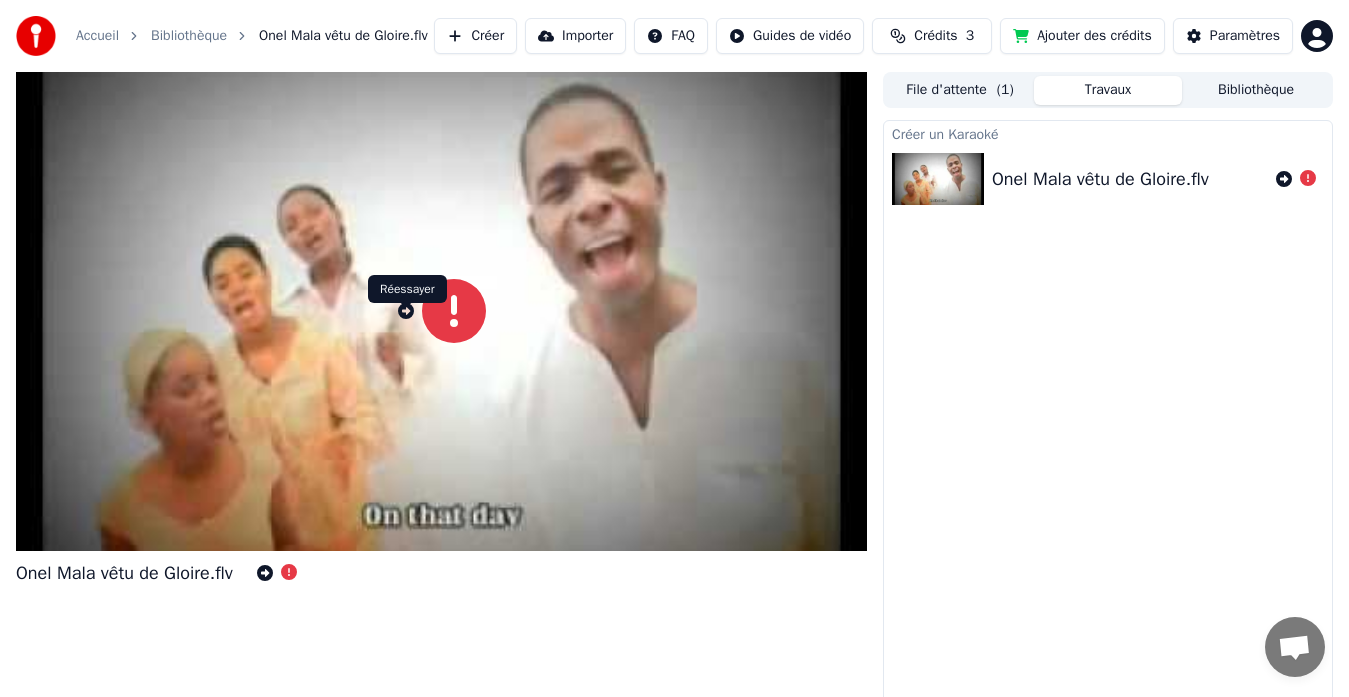 click 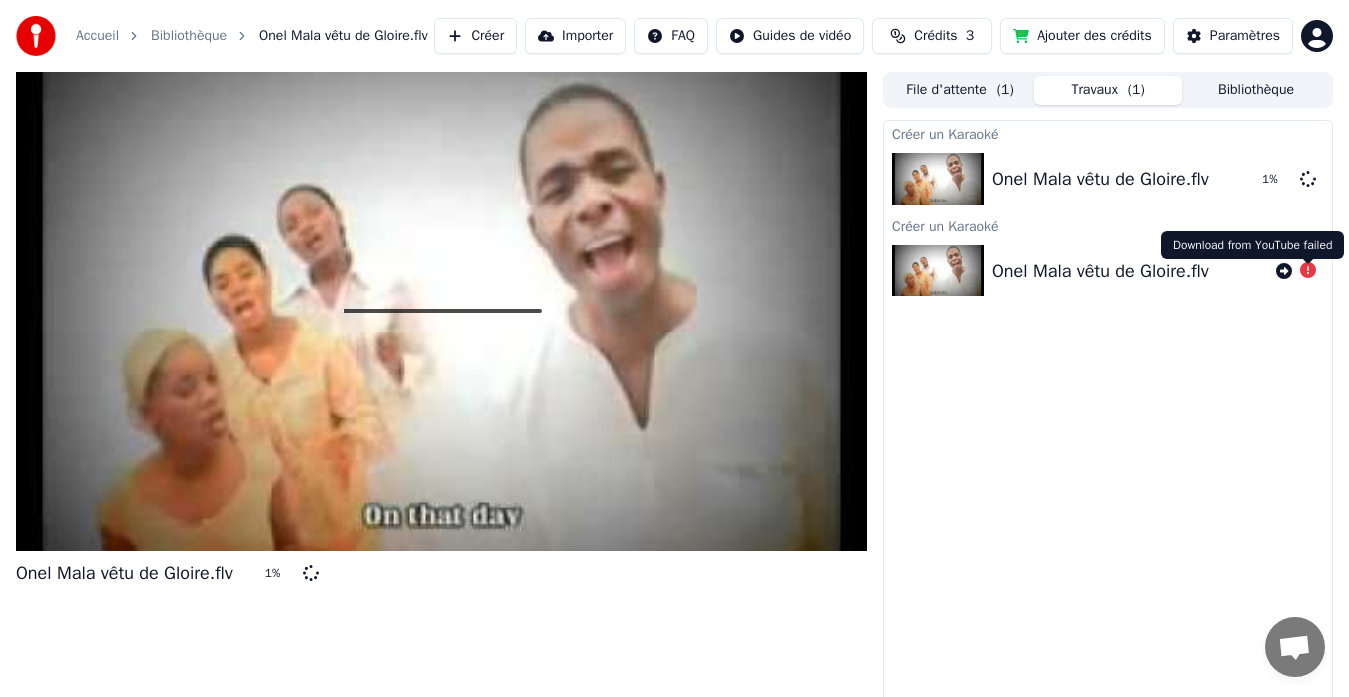 click 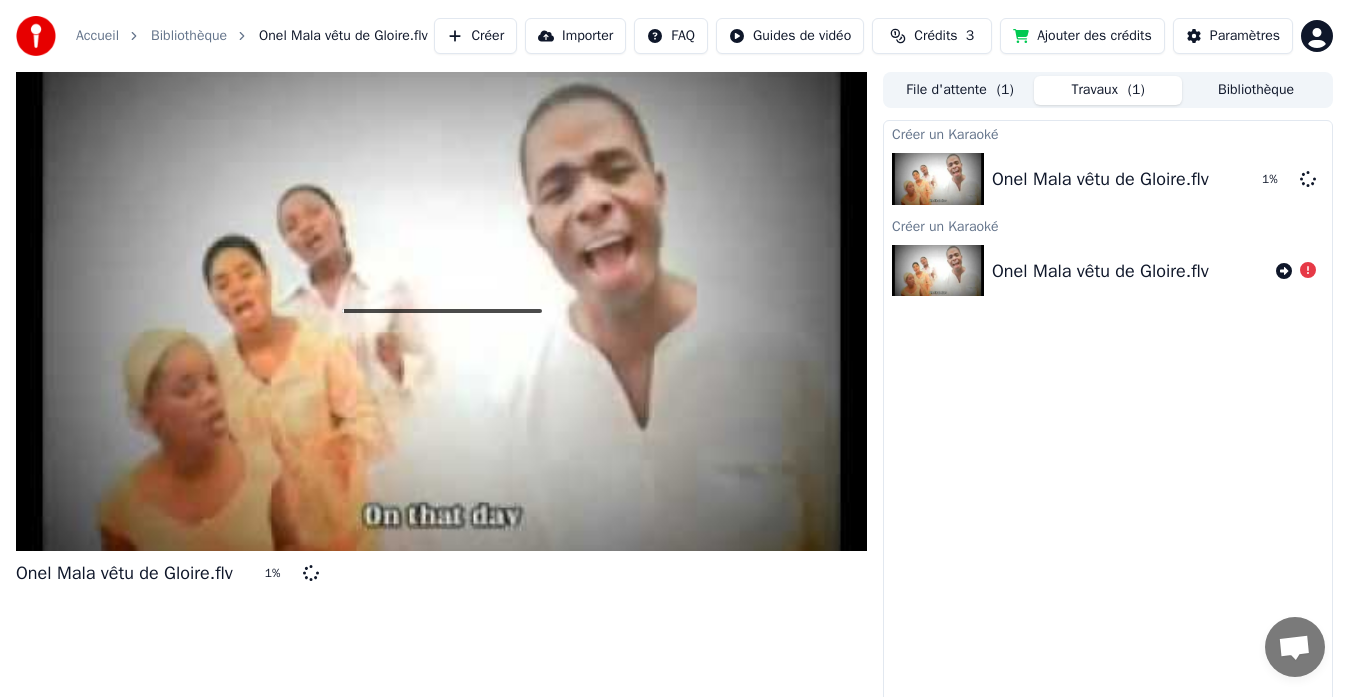 click 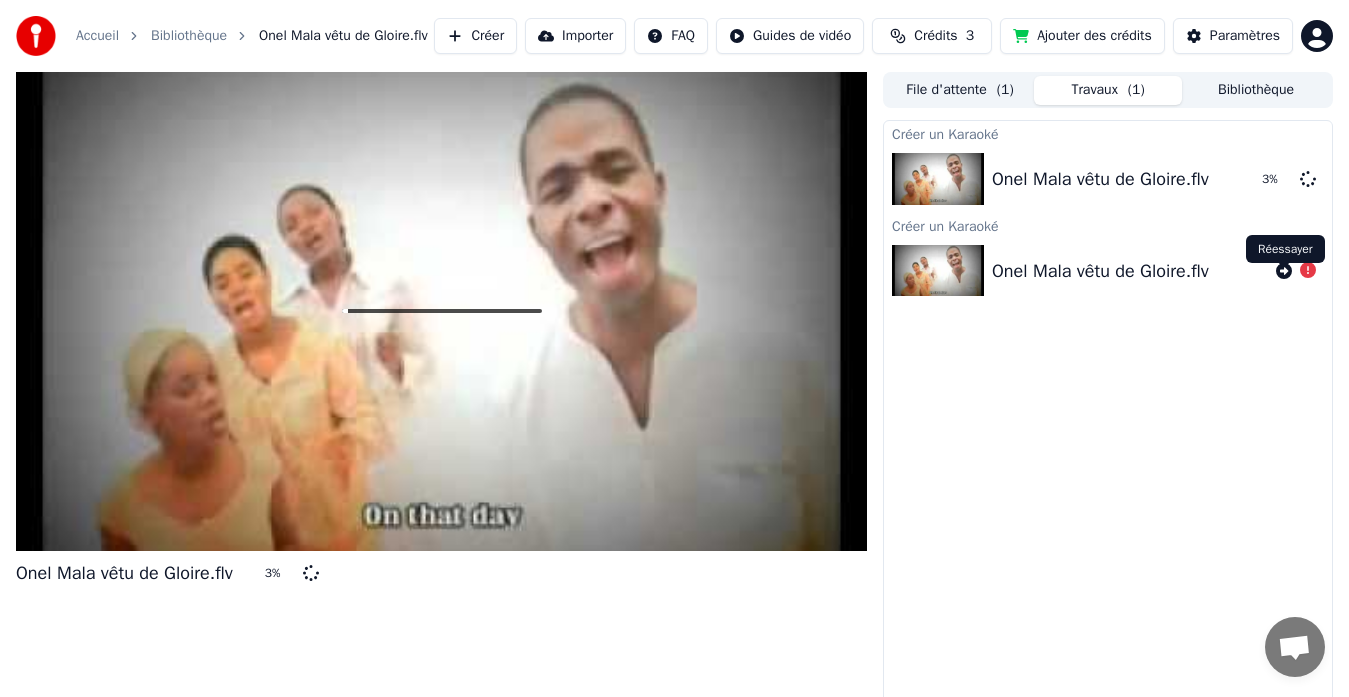 click 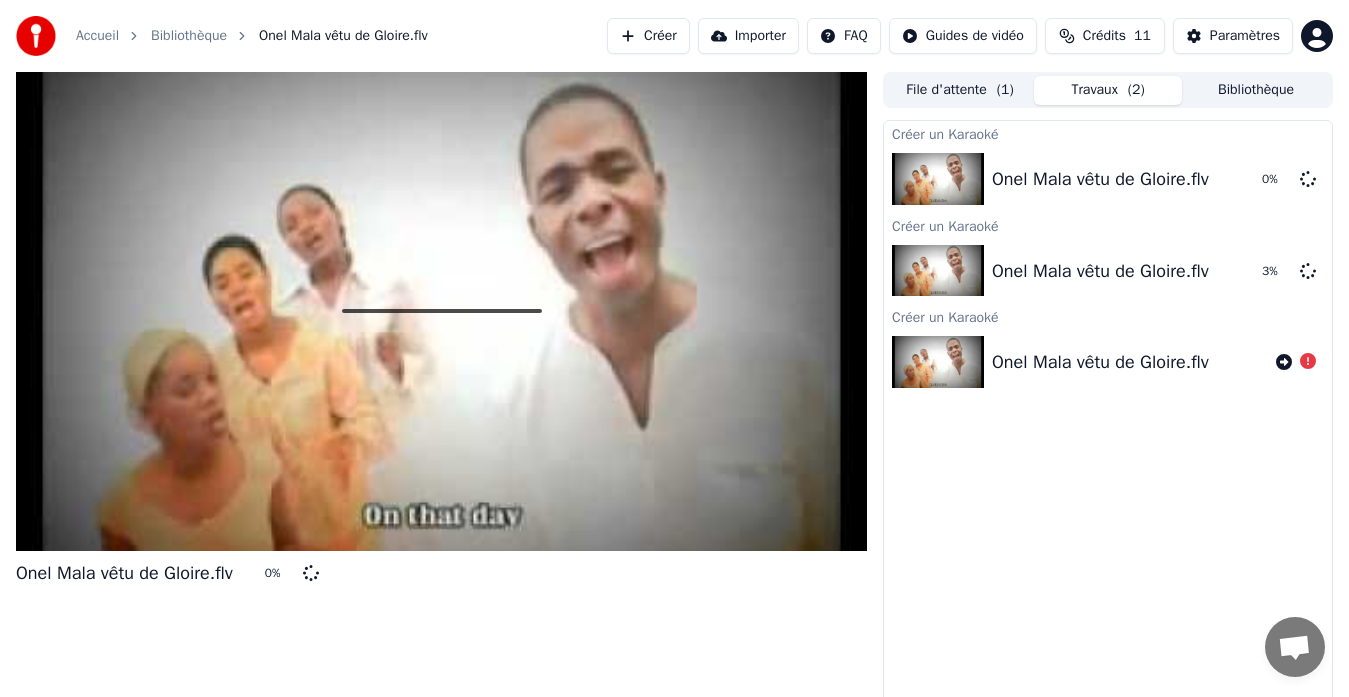 click on "Onel Mala vêtu de Gloire.flv" at bounding box center [1100, 179] 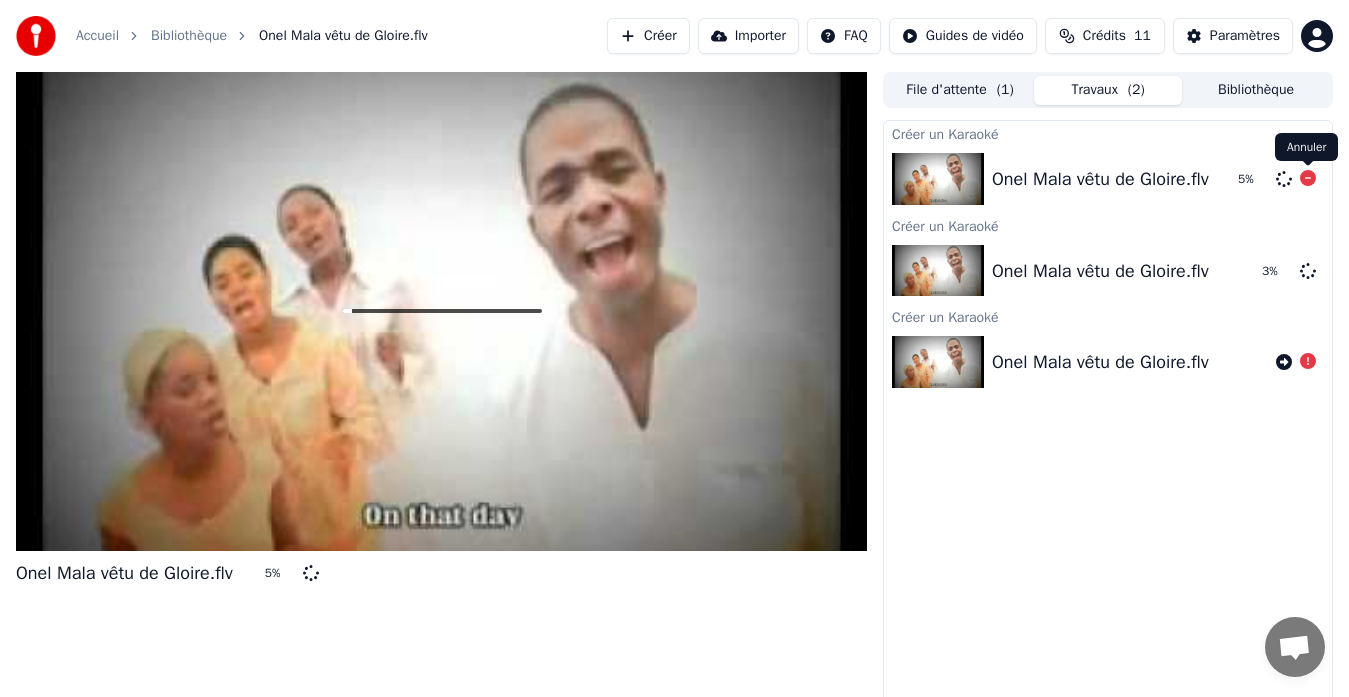 click 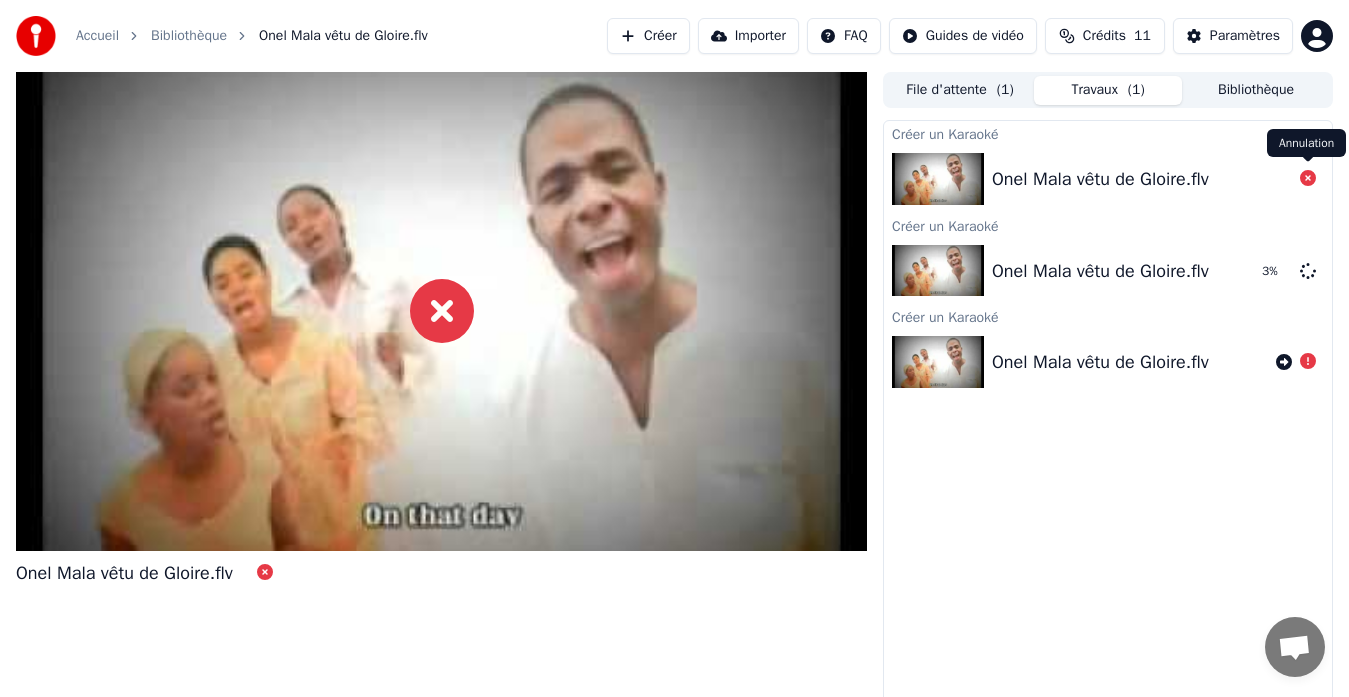 click 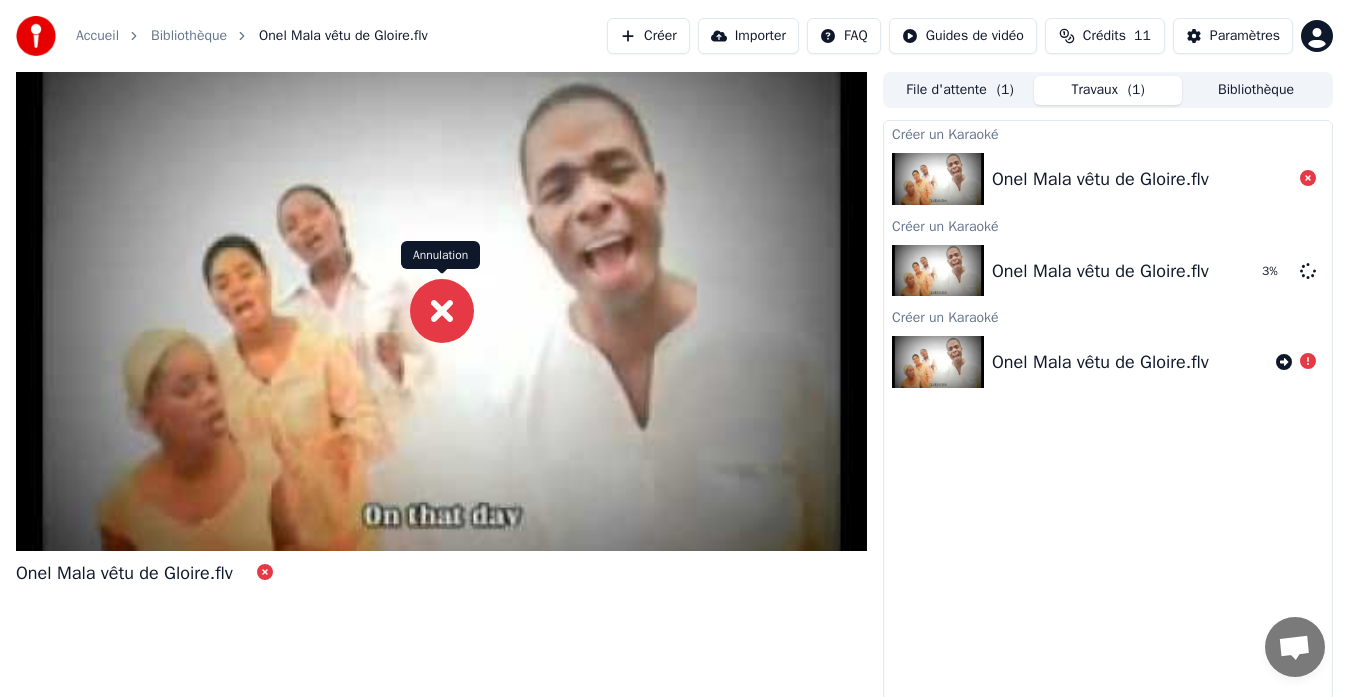 click 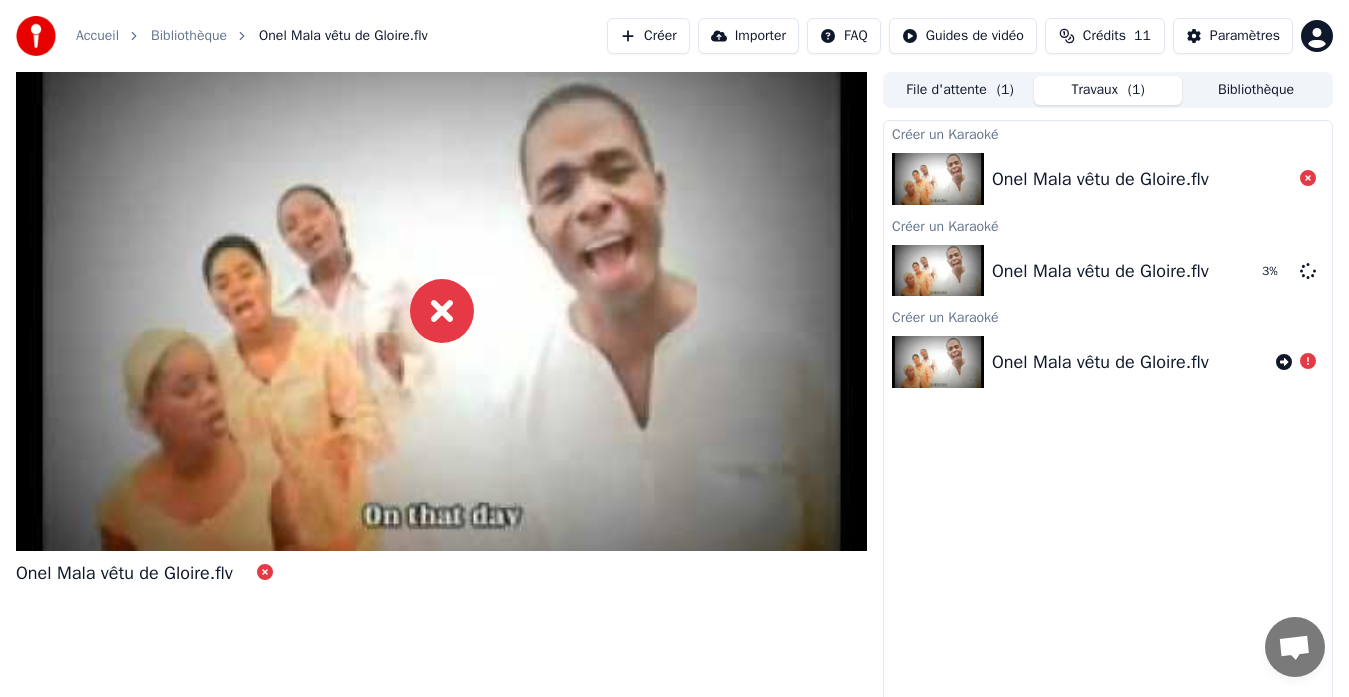 click 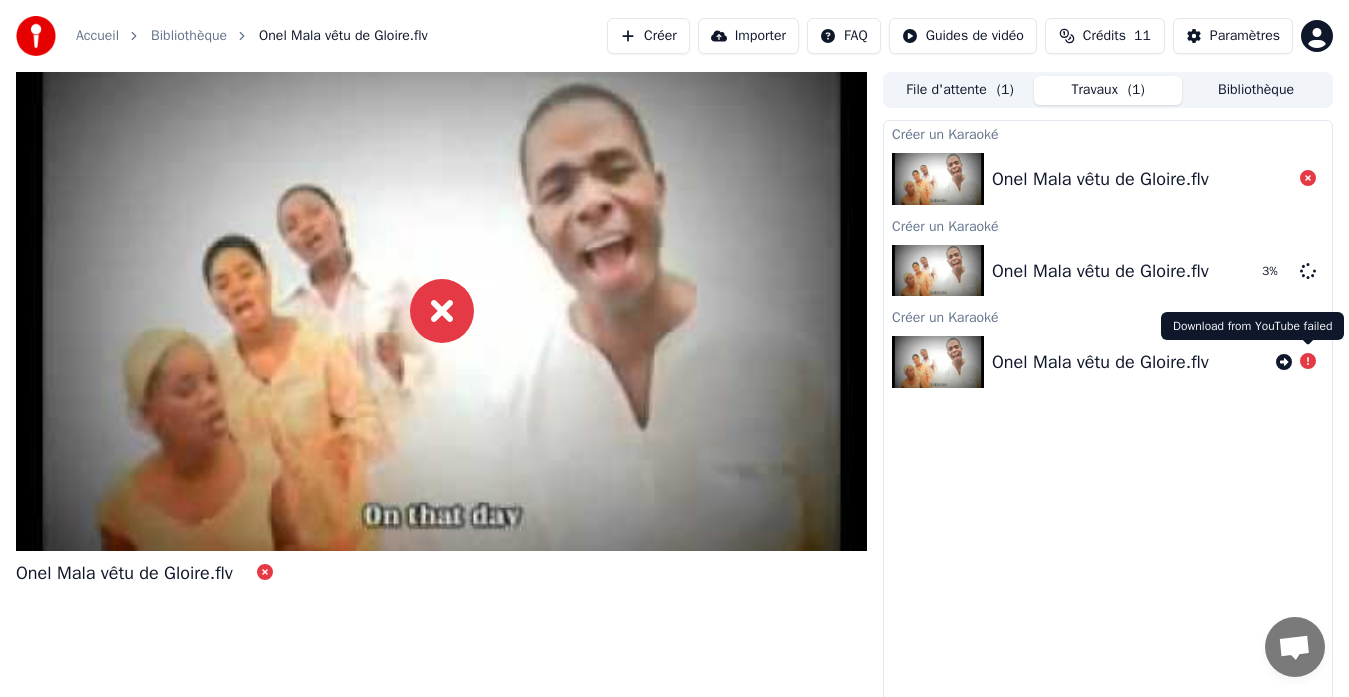 click 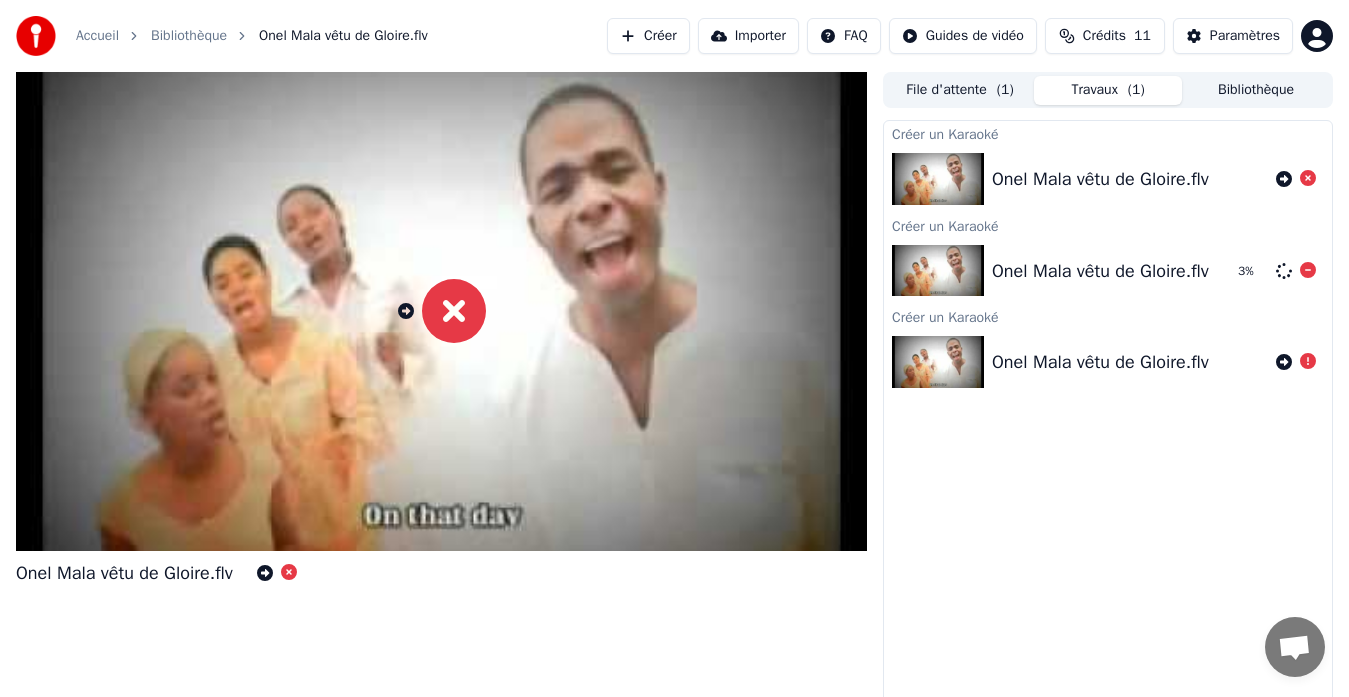 click on "Onel Mala vêtu de Gloire.flv" at bounding box center (1100, 271) 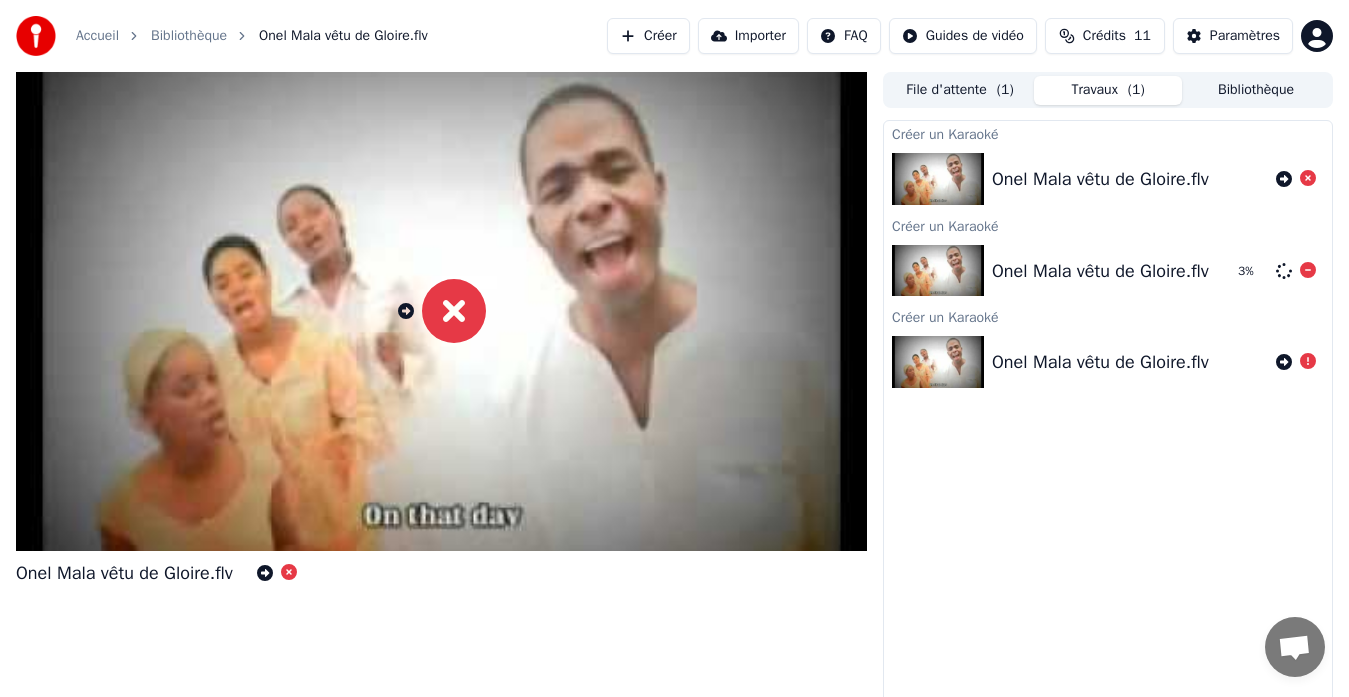 click at bounding box center [938, 271] 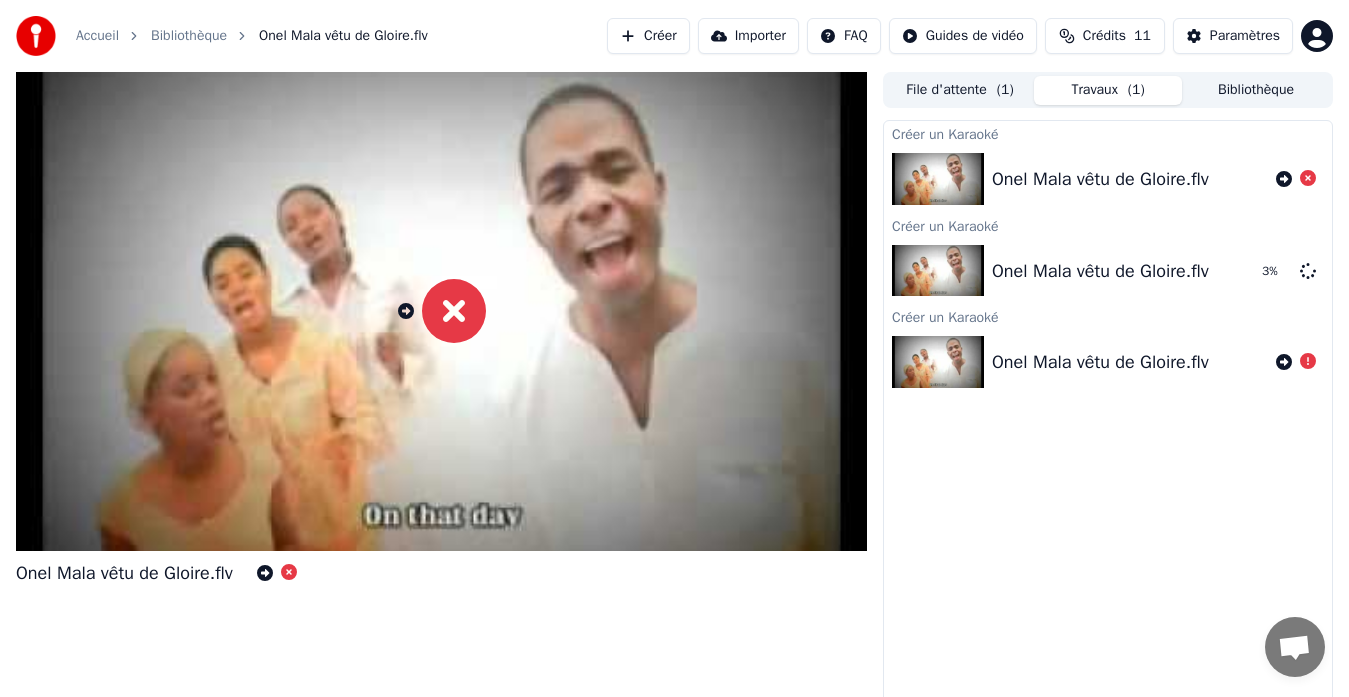 click on "File d'attente ( 1 )" at bounding box center [960, 90] 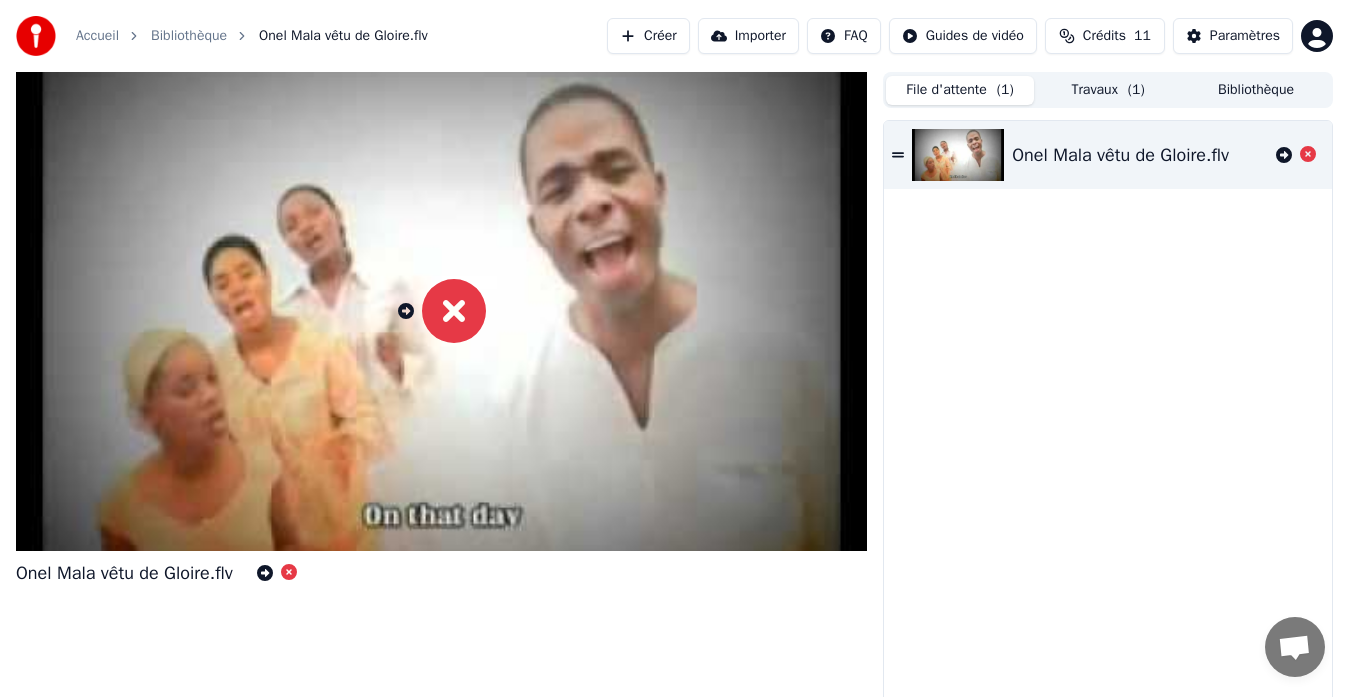 click on "Travaux ( 1 )" at bounding box center (1108, 90) 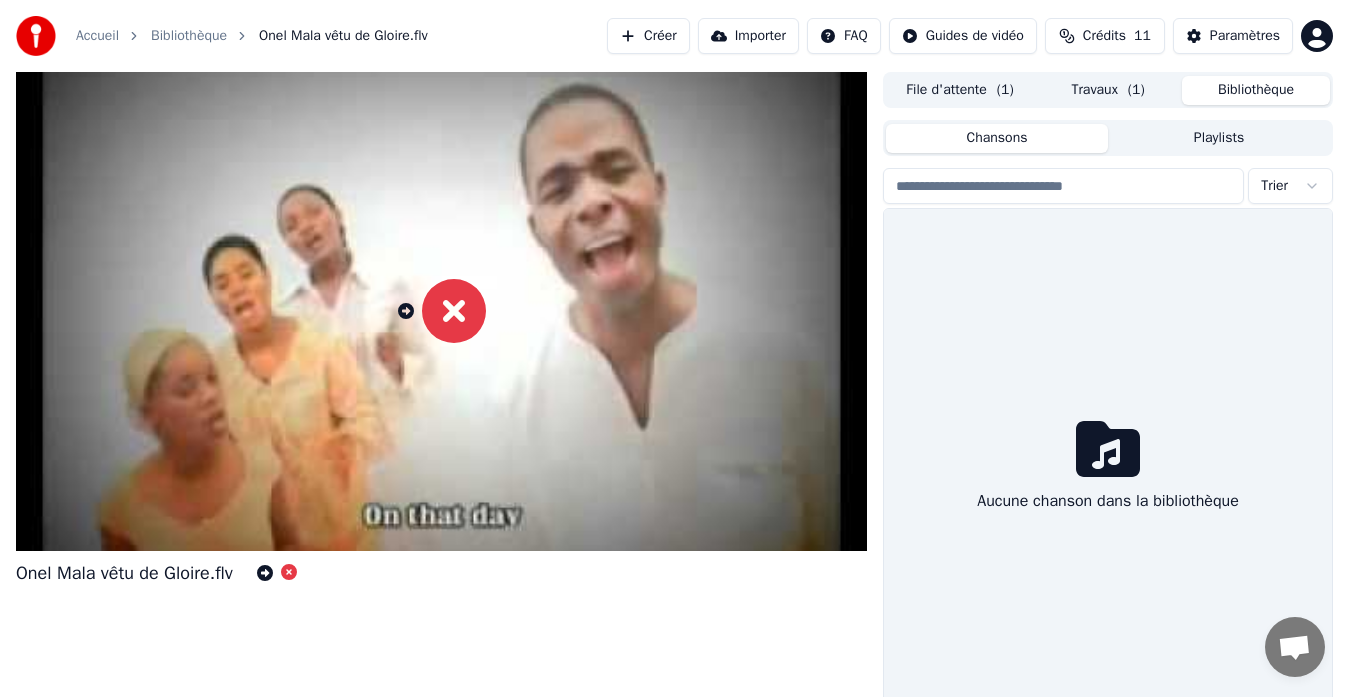 click on "Bibliothèque" at bounding box center (1256, 90) 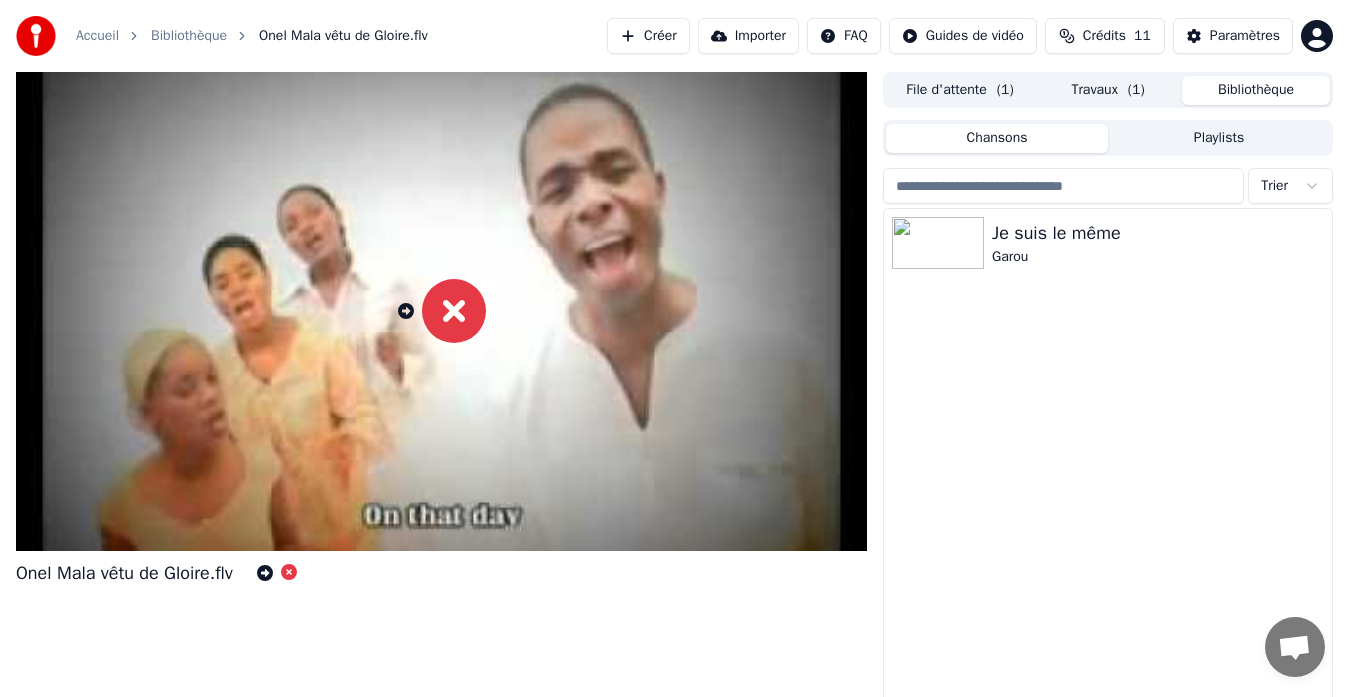 click on "Travaux ( 1 )" at bounding box center (1108, 90) 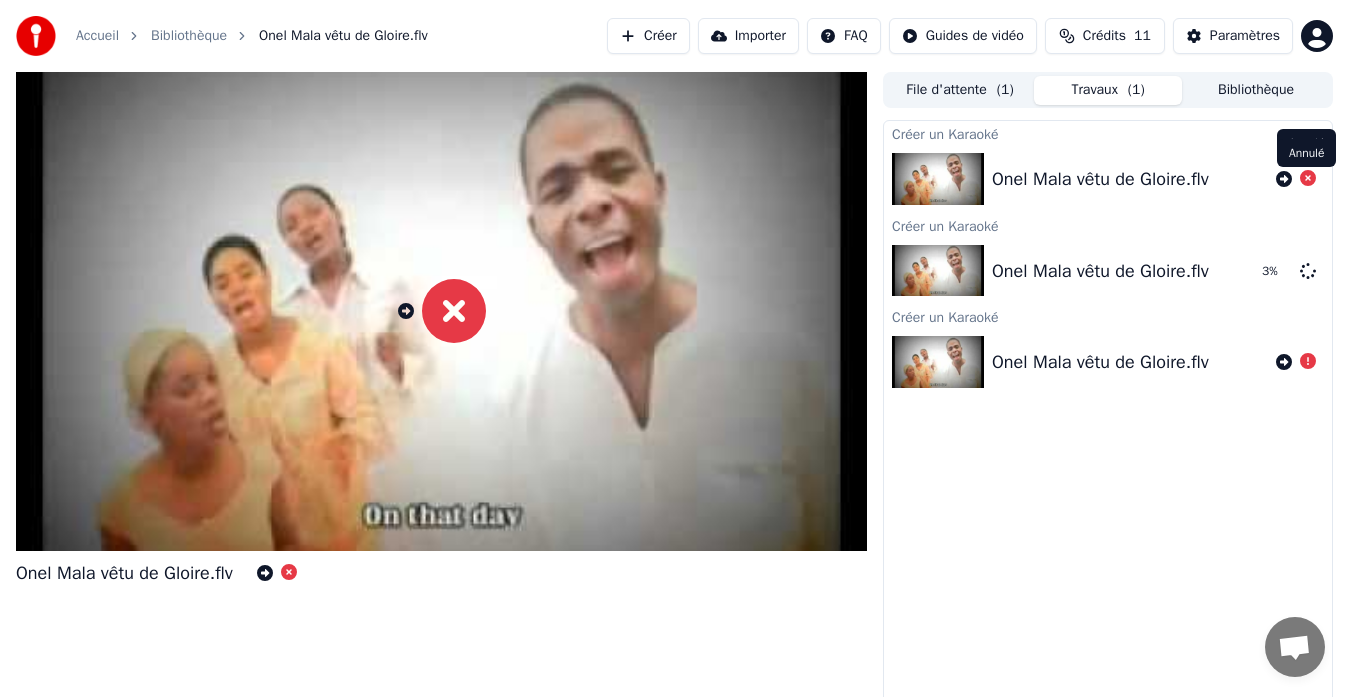 click 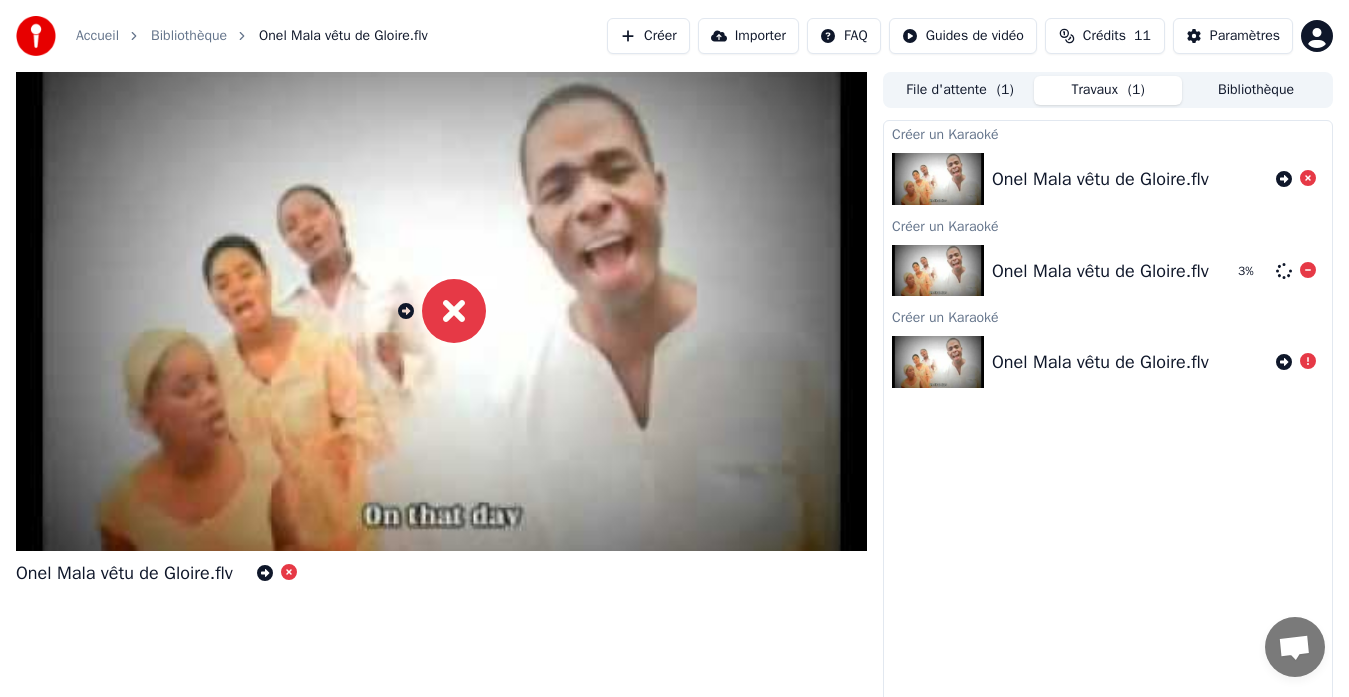 click on "Onel Mala vêtu de Gloire.flv" at bounding box center [1100, 271] 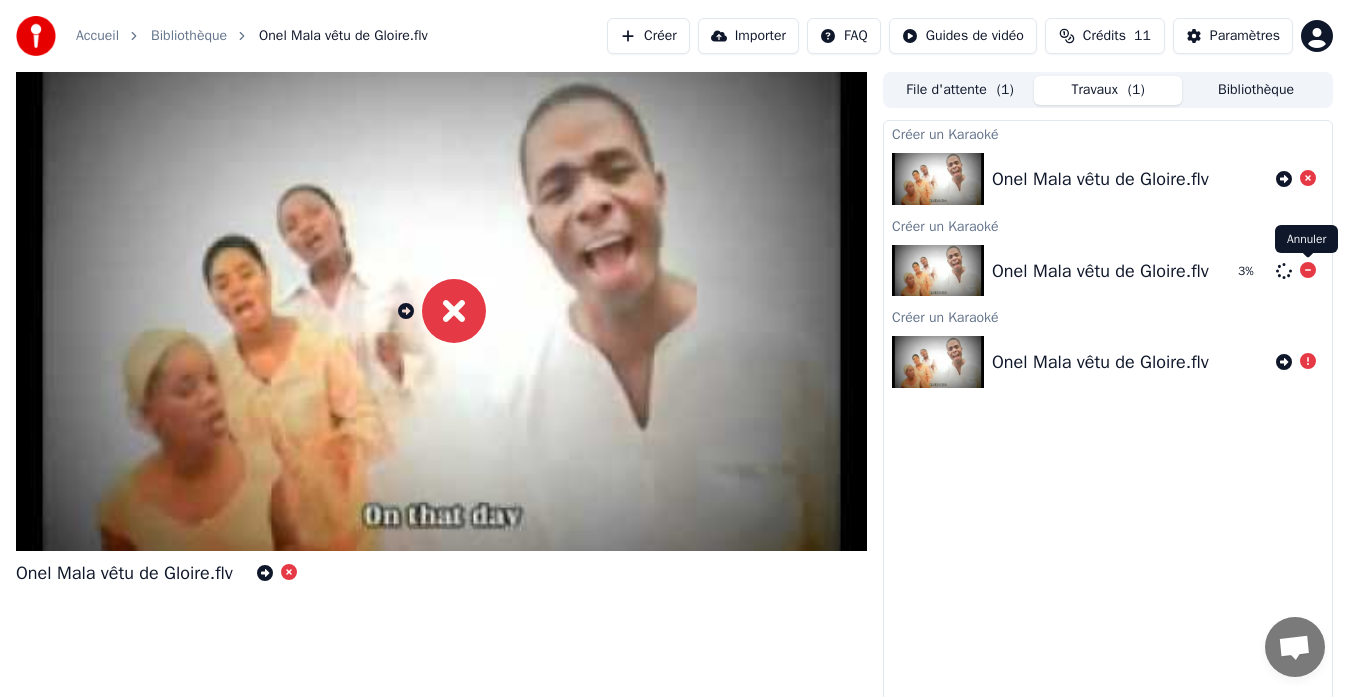 click 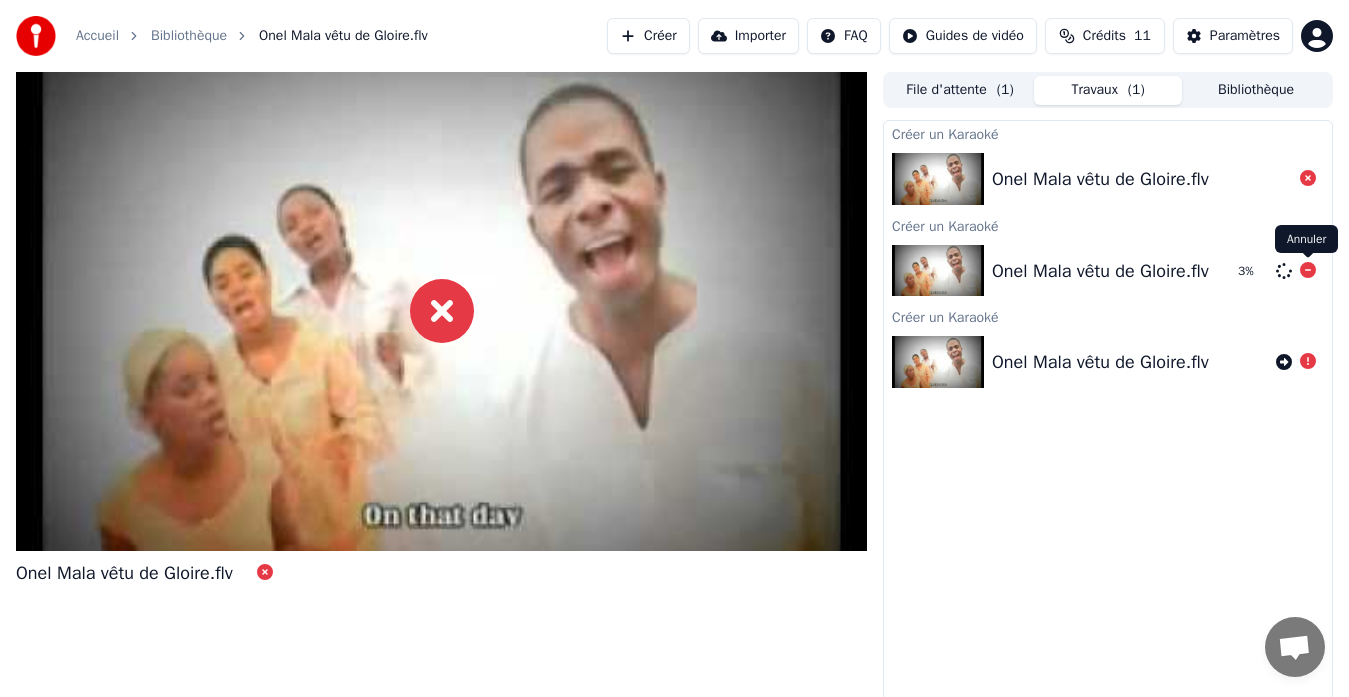 click 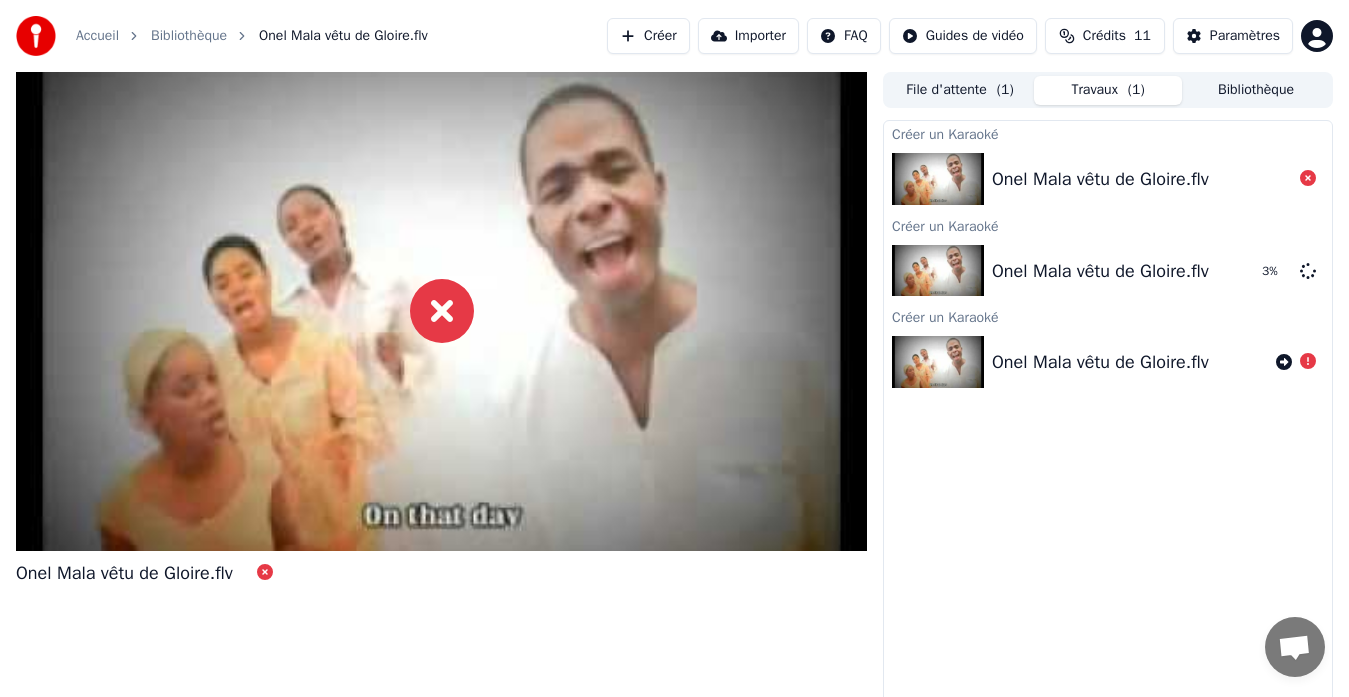 click on "Créer" at bounding box center (648, 36) 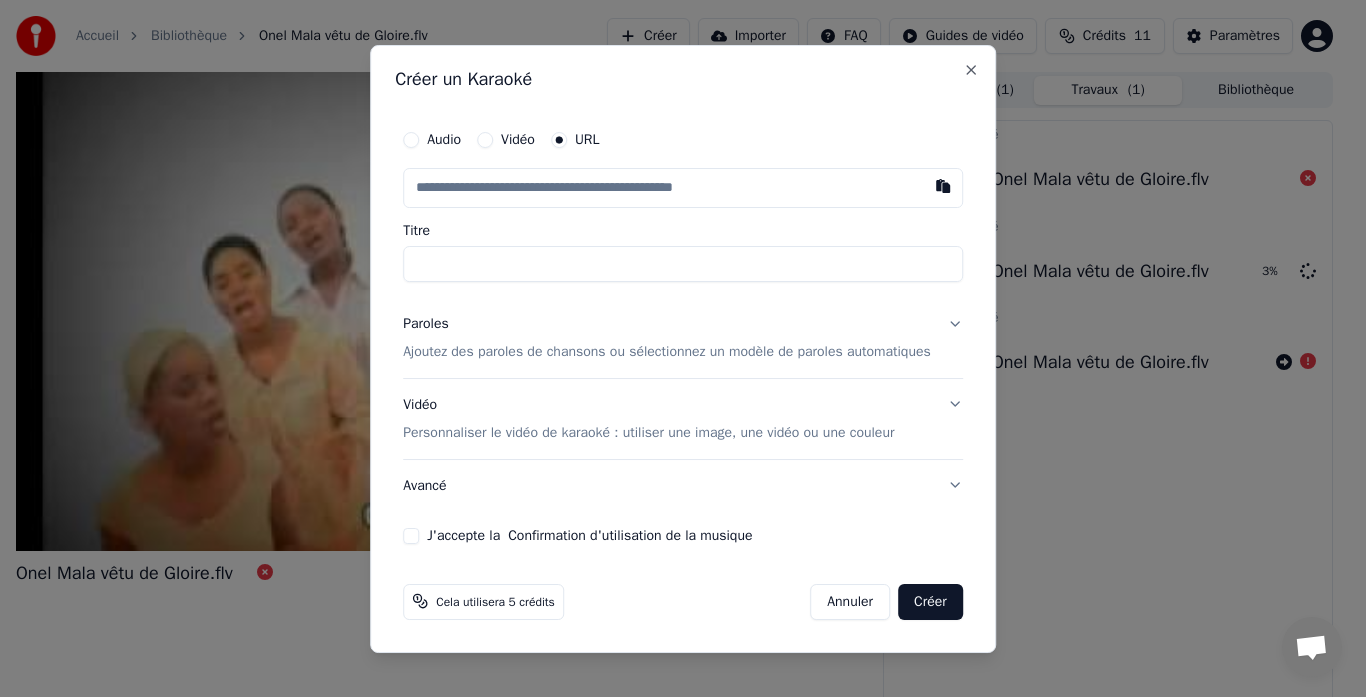 click at bounding box center (683, 188) 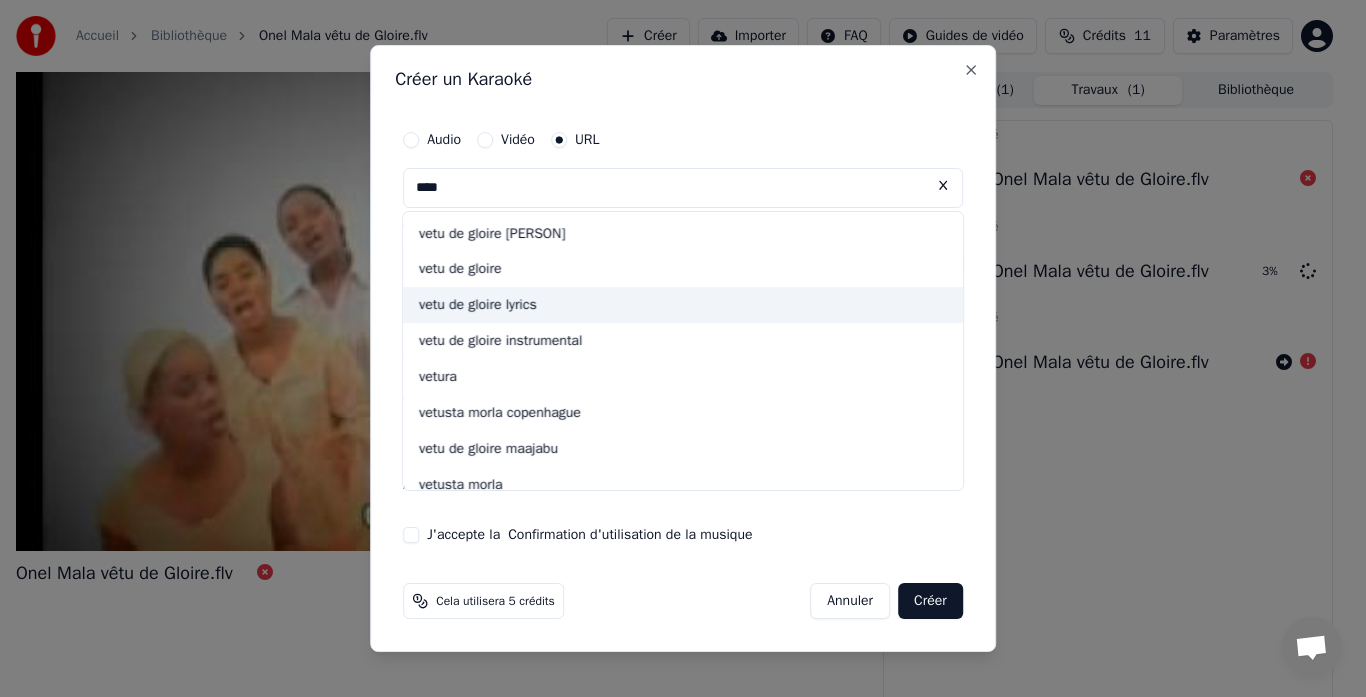 click on "vetu de gloire lyrics" at bounding box center [683, 306] 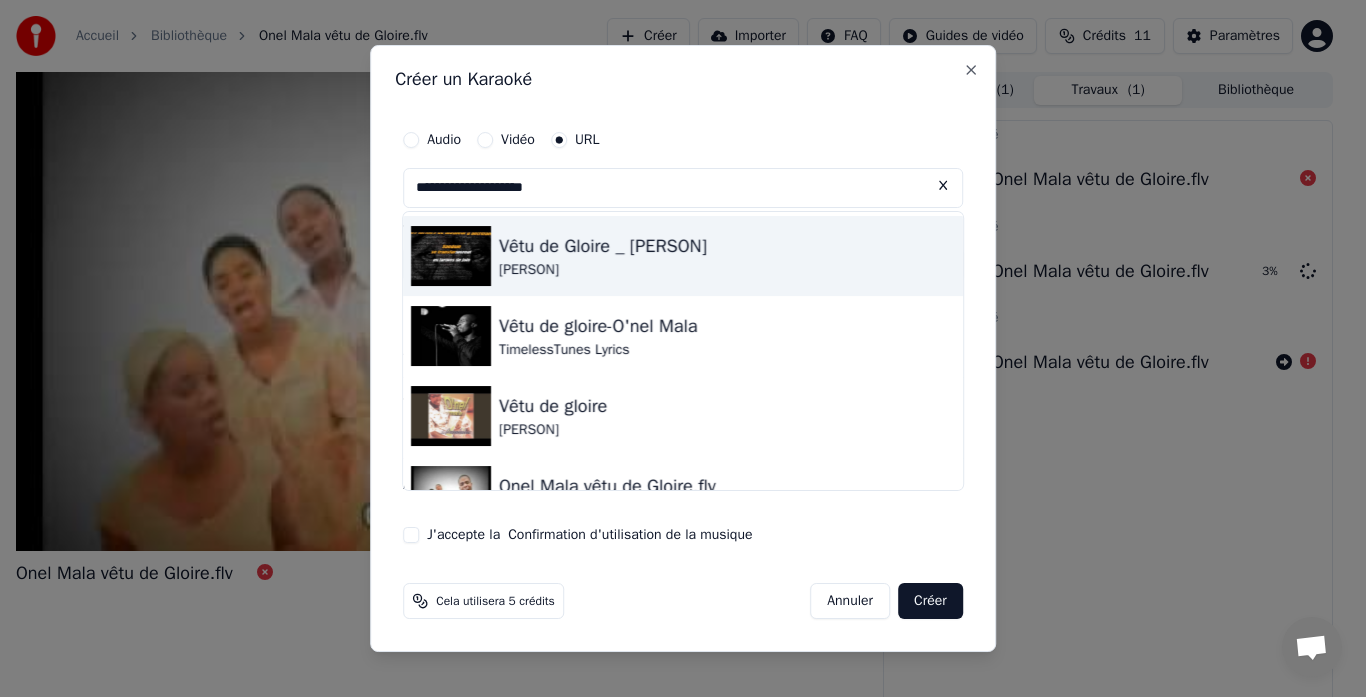 click on "[PERSON]" at bounding box center [603, 270] 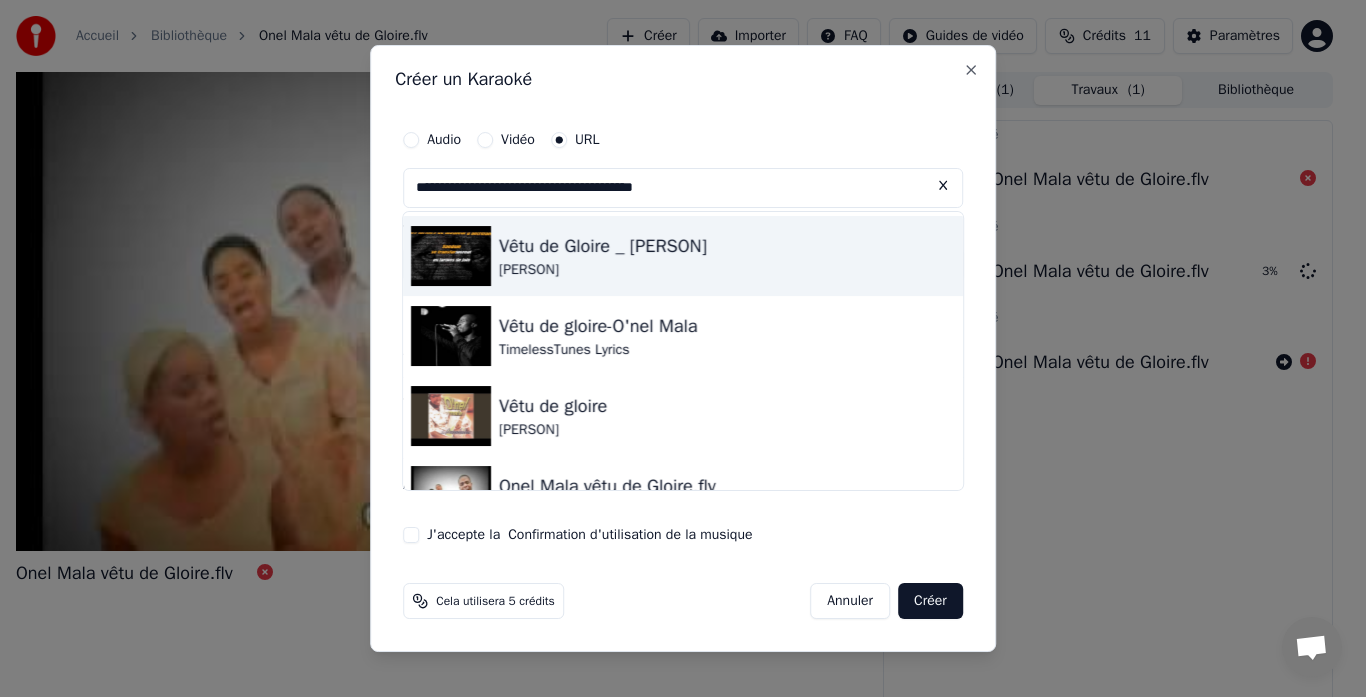 type on "**********" 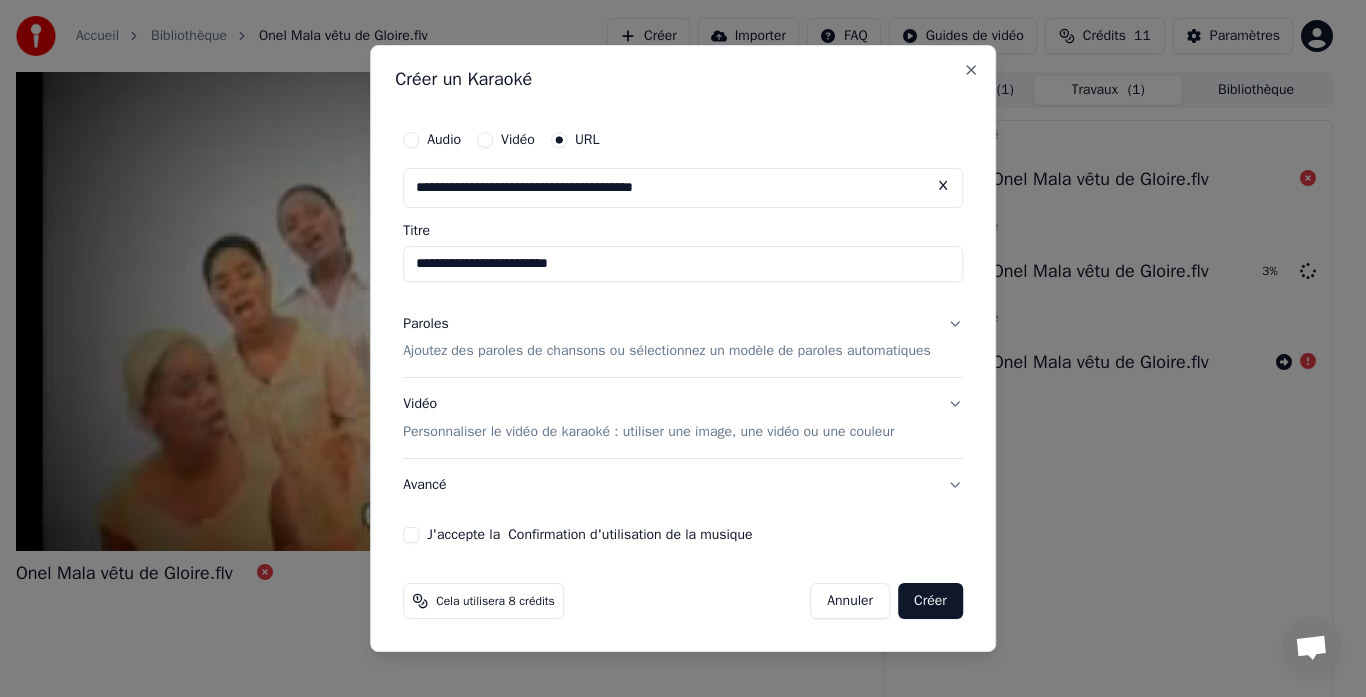 click on "Avancé" at bounding box center [683, 485] 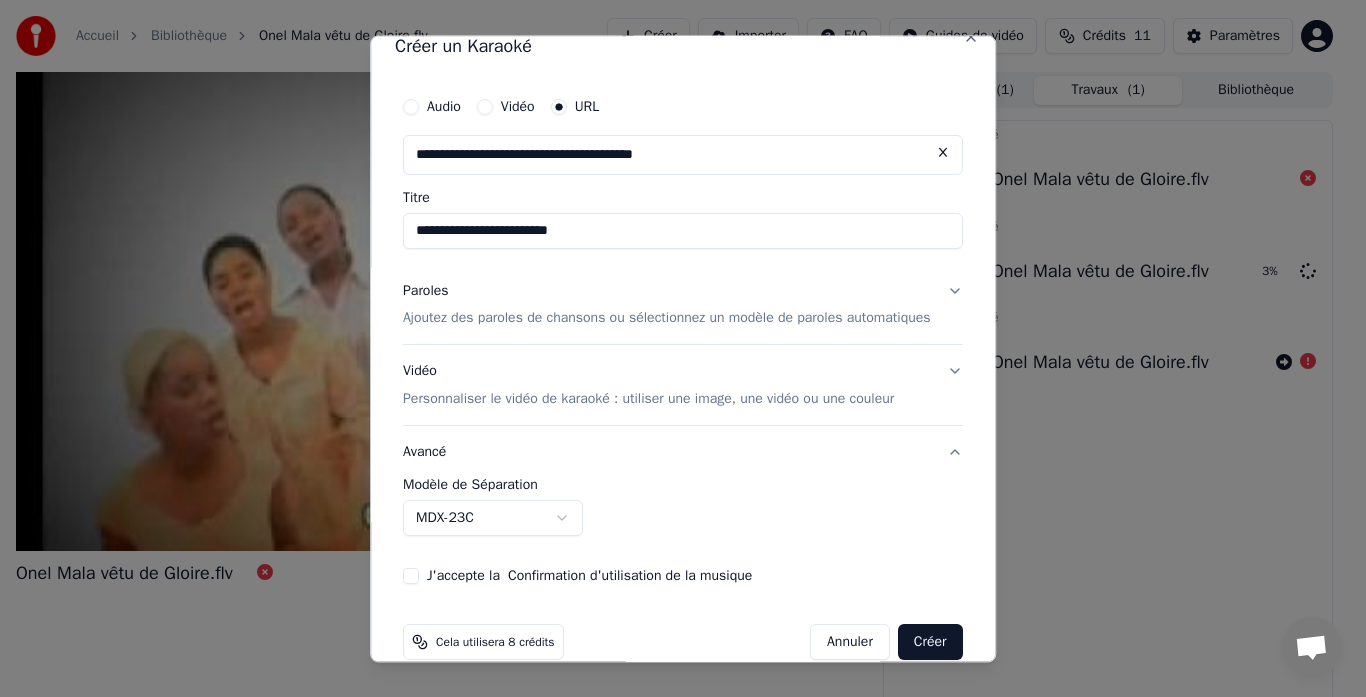 scroll, scrollTop: 54, scrollLeft: 0, axis: vertical 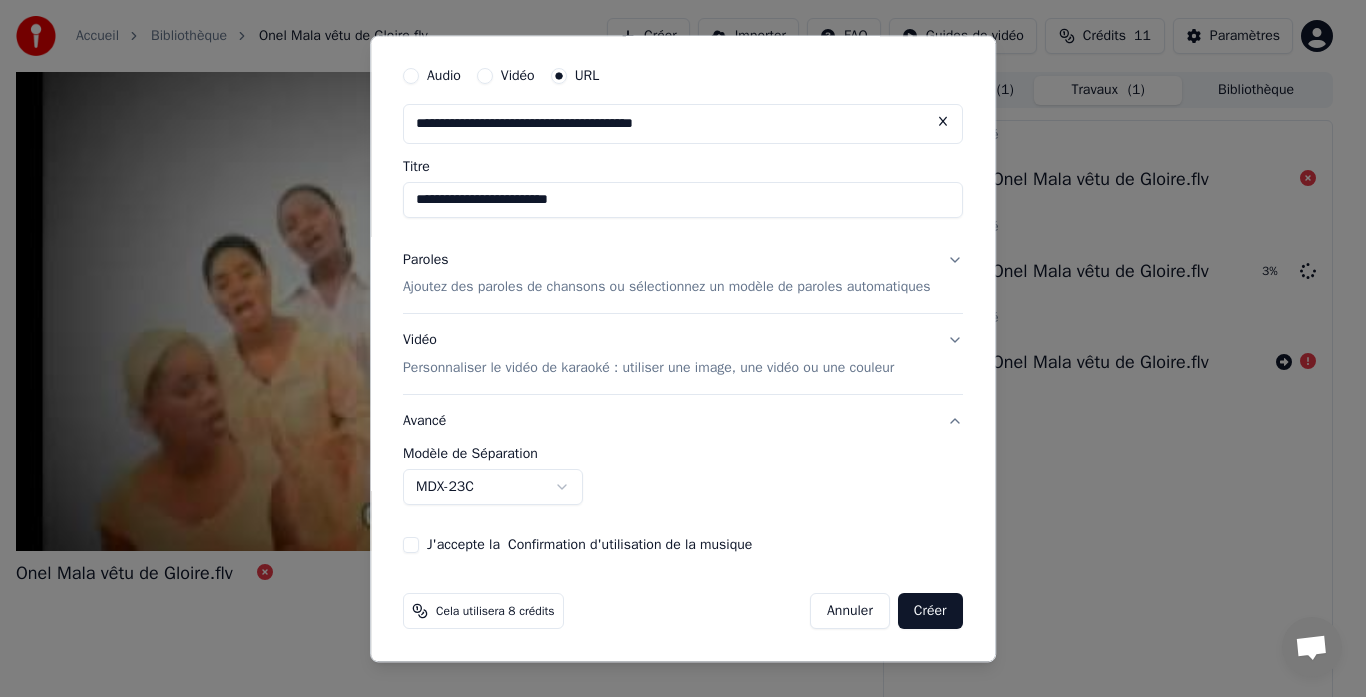 click on "J'accepte la   Confirmation d'utilisation de la musique" at bounding box center [411, 546] 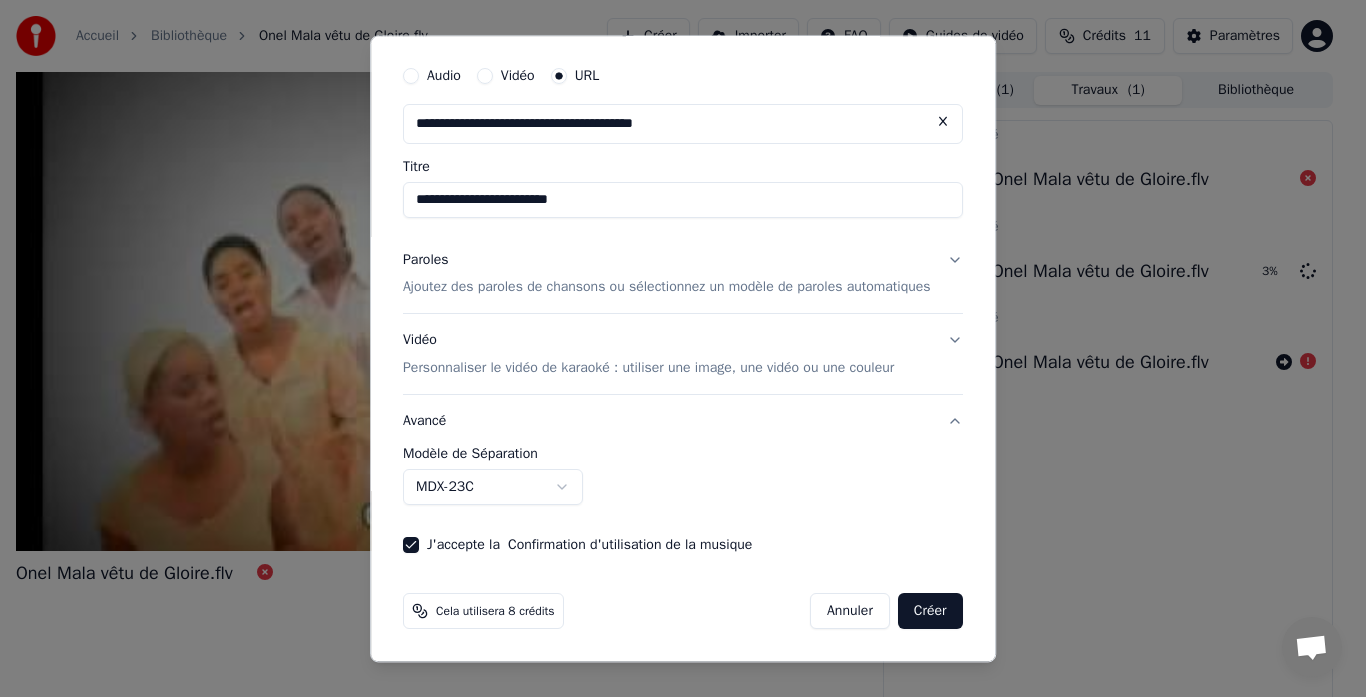 click on "Créer" at bounding box center [930, 612] 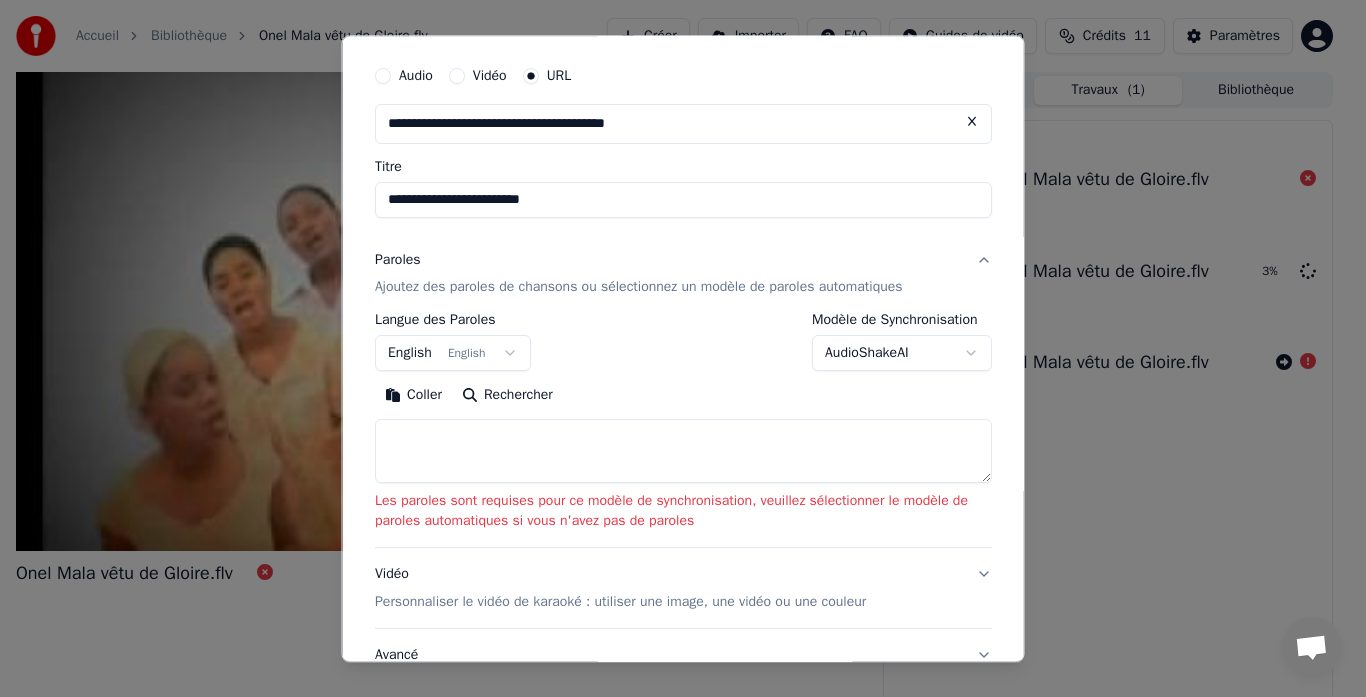 click at bounding box center [683, 452] 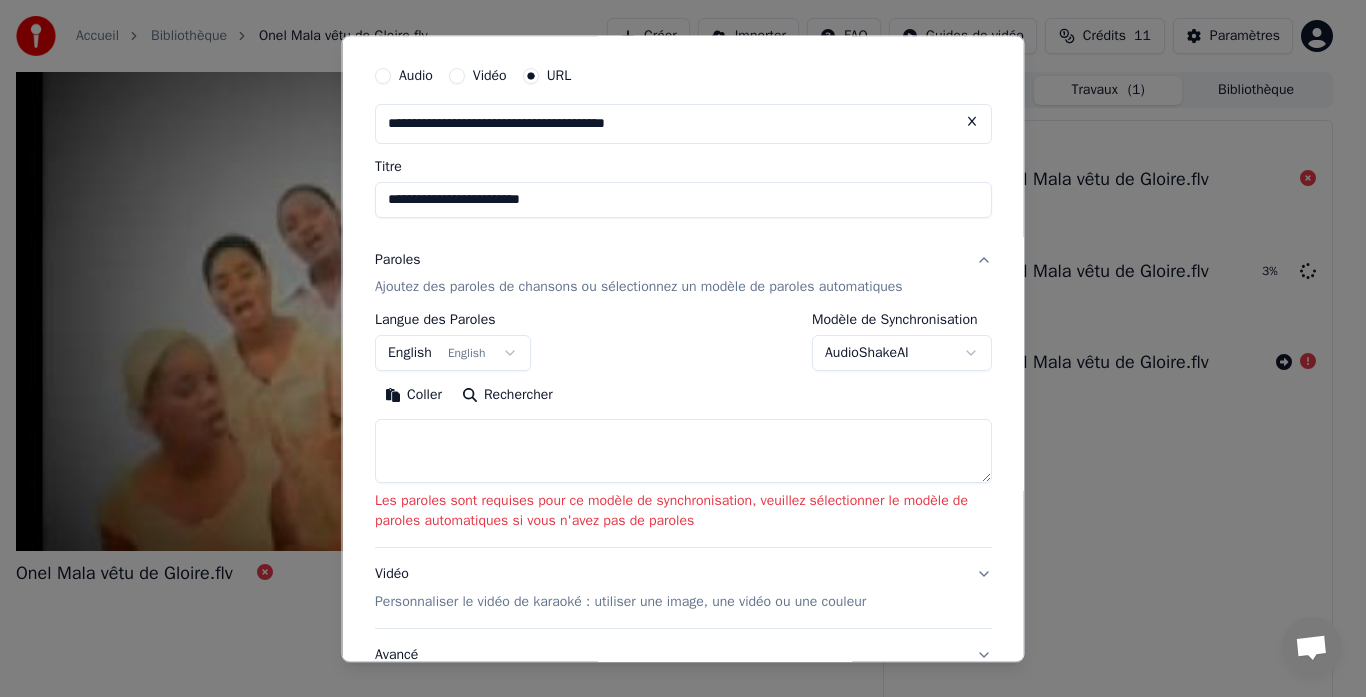 paste on "**********" 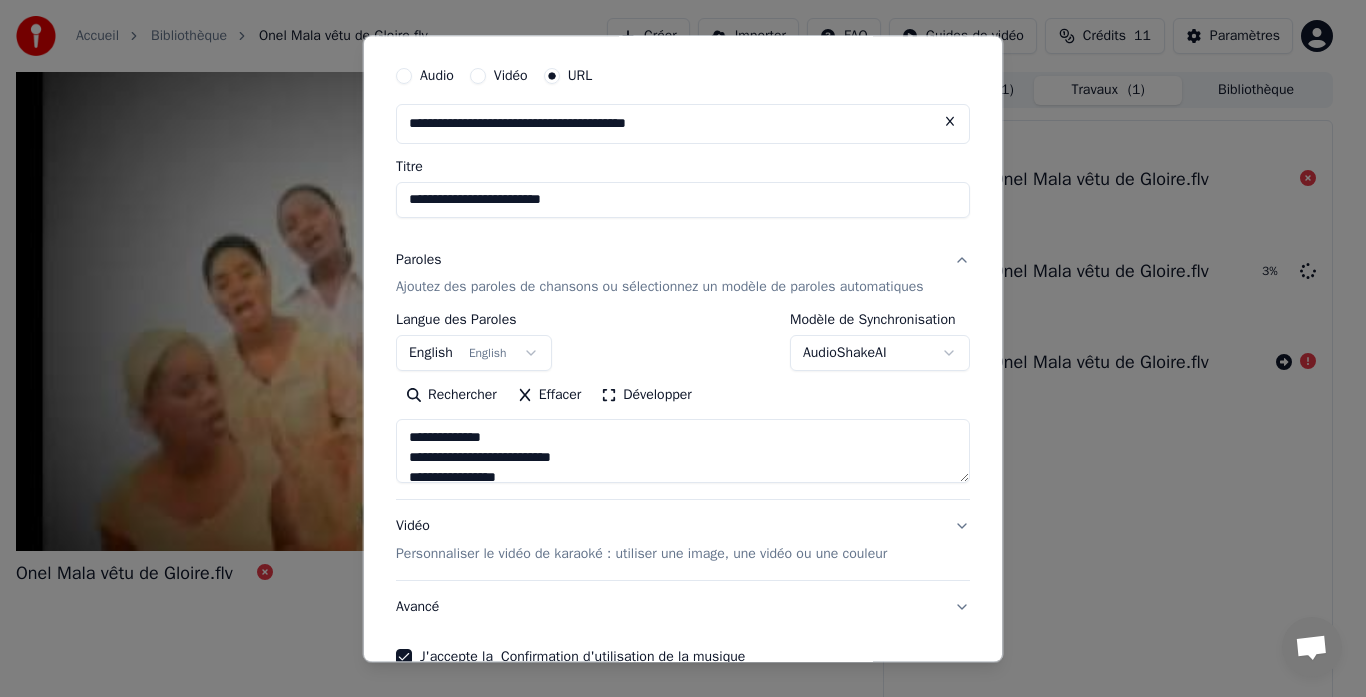 scroll, scrollTop: 1504, scrollLeft: 0, axis: vertical 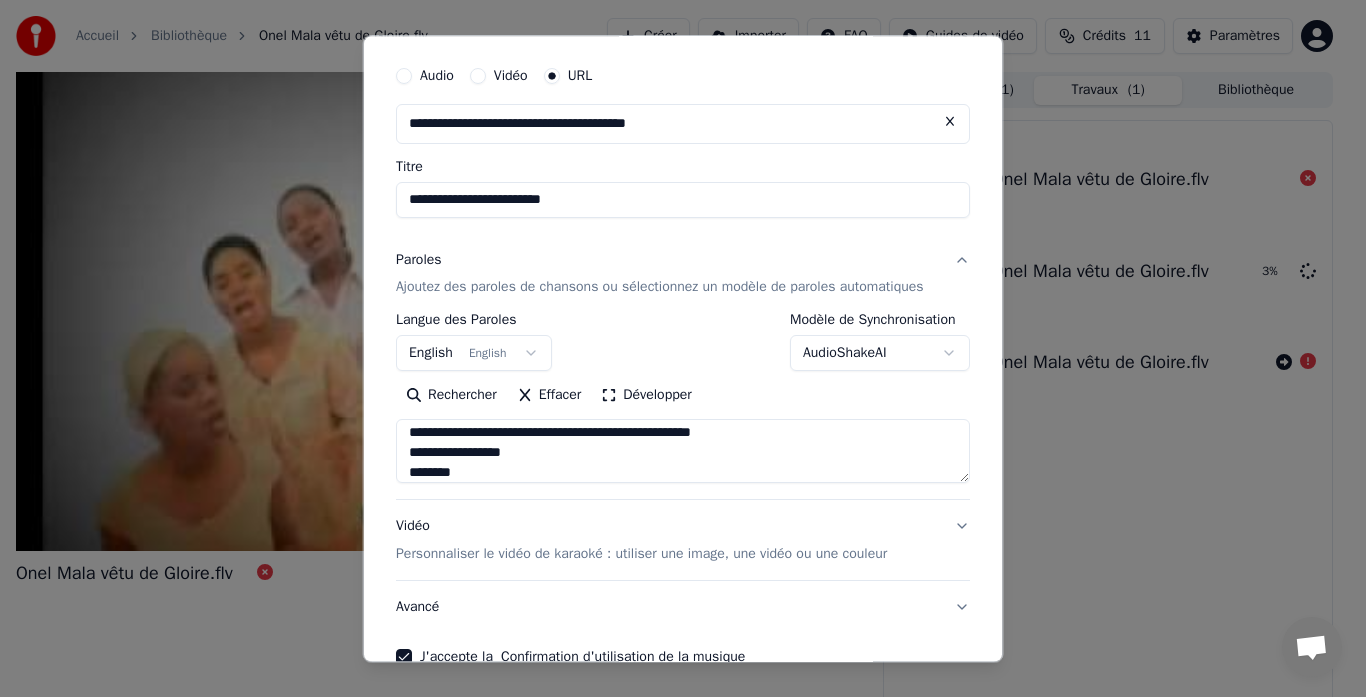 type on "**********" 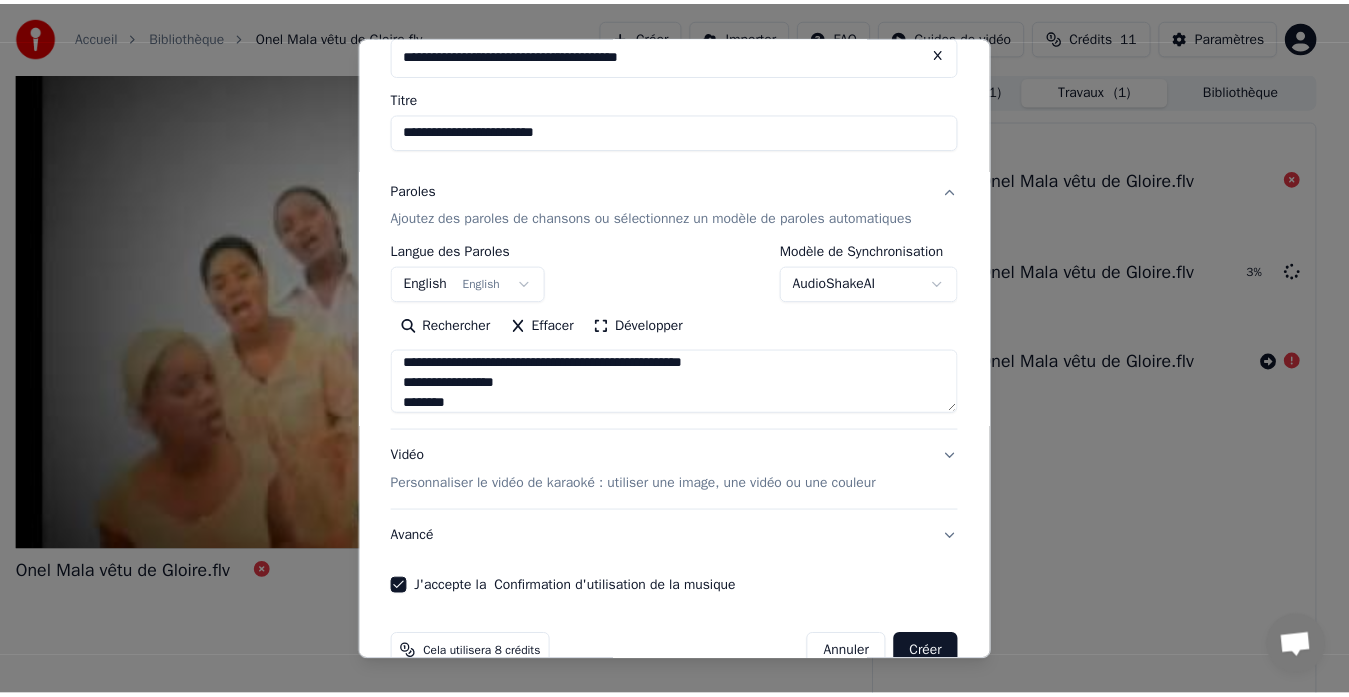 scroll, scrollTop: 166, scrollLeft: 0, axis: vertical 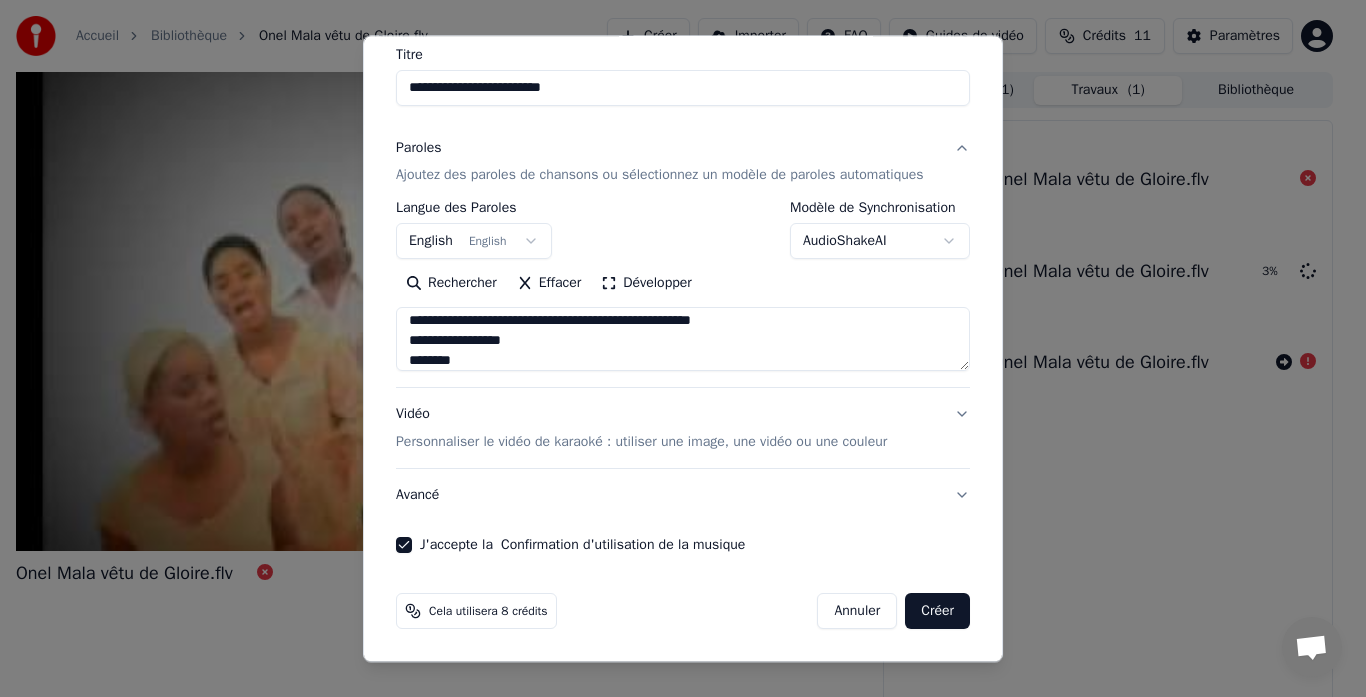 click on "Créer" at bounding box center [937, 612] 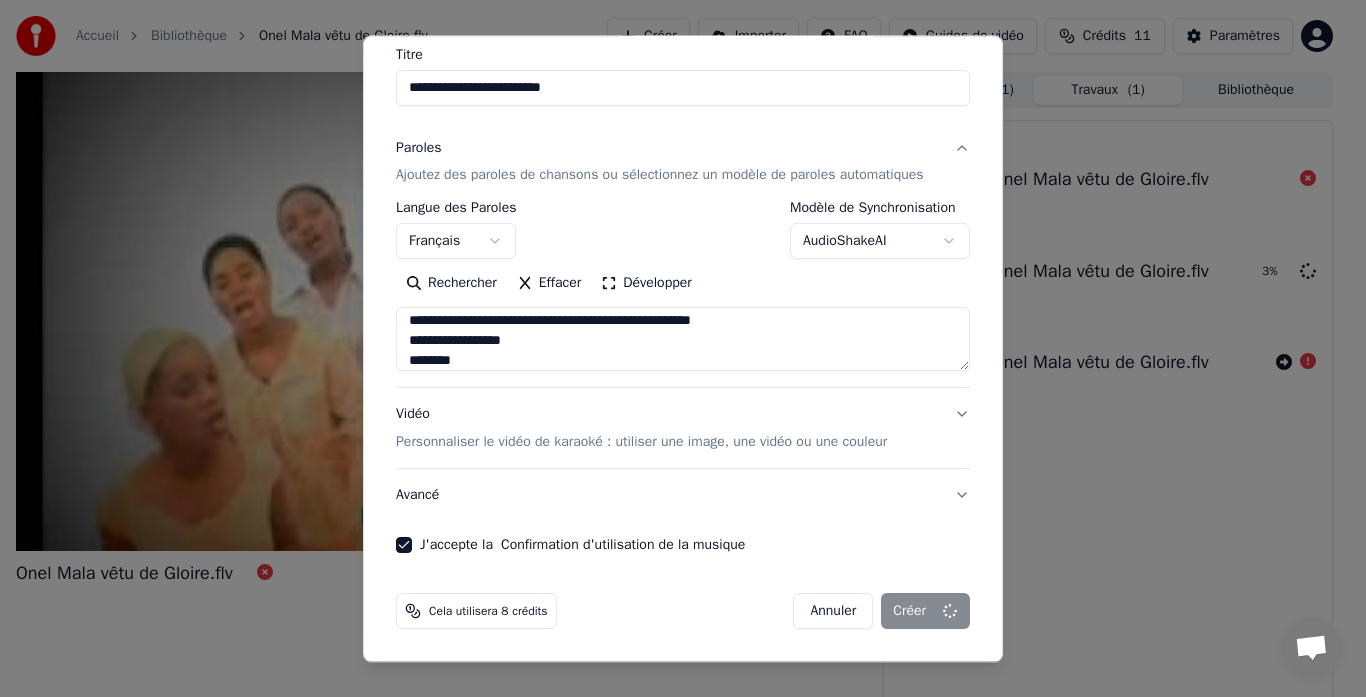 type 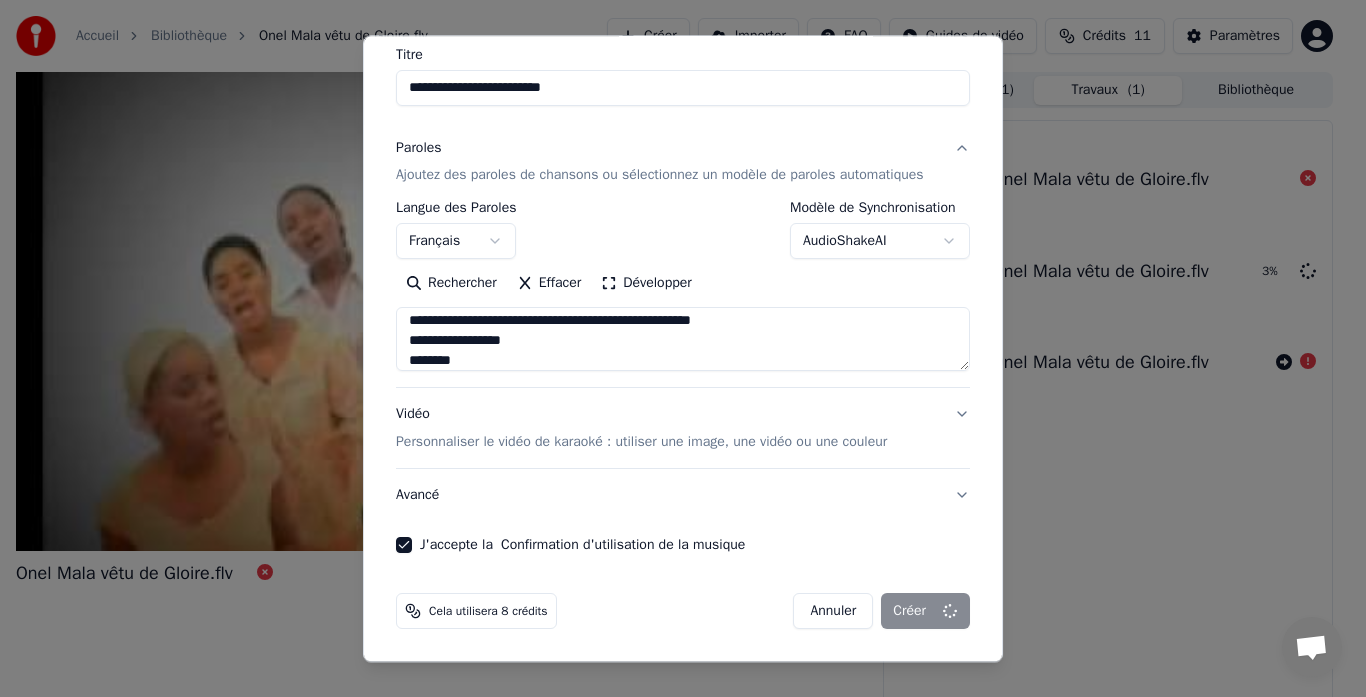 type 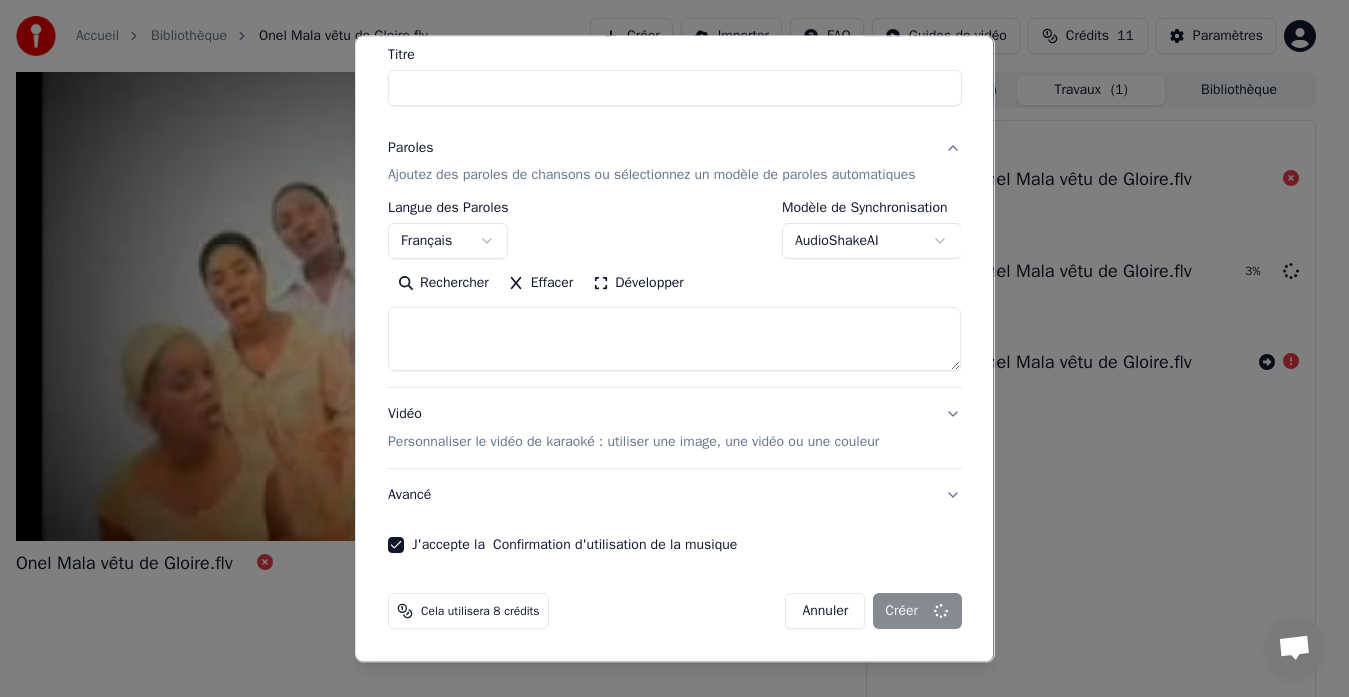 select 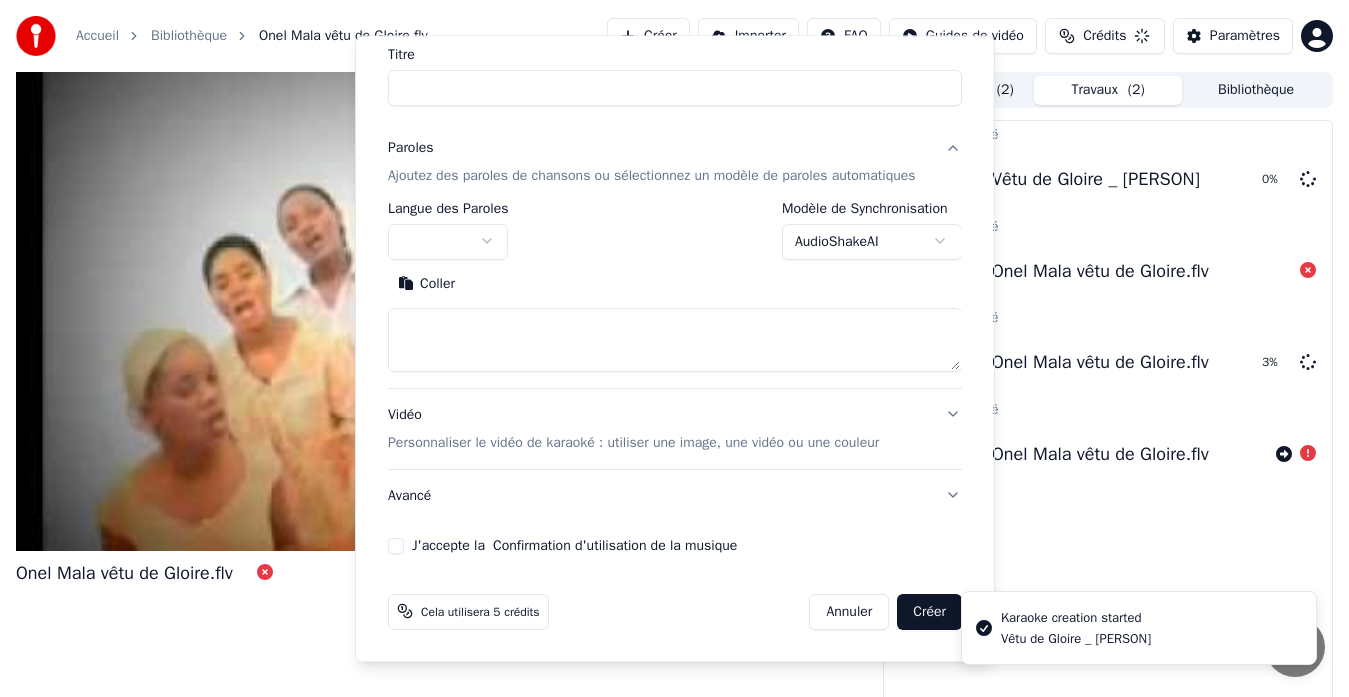 scroll, scrollTop: 0, scrollLeft: 0, axis: both 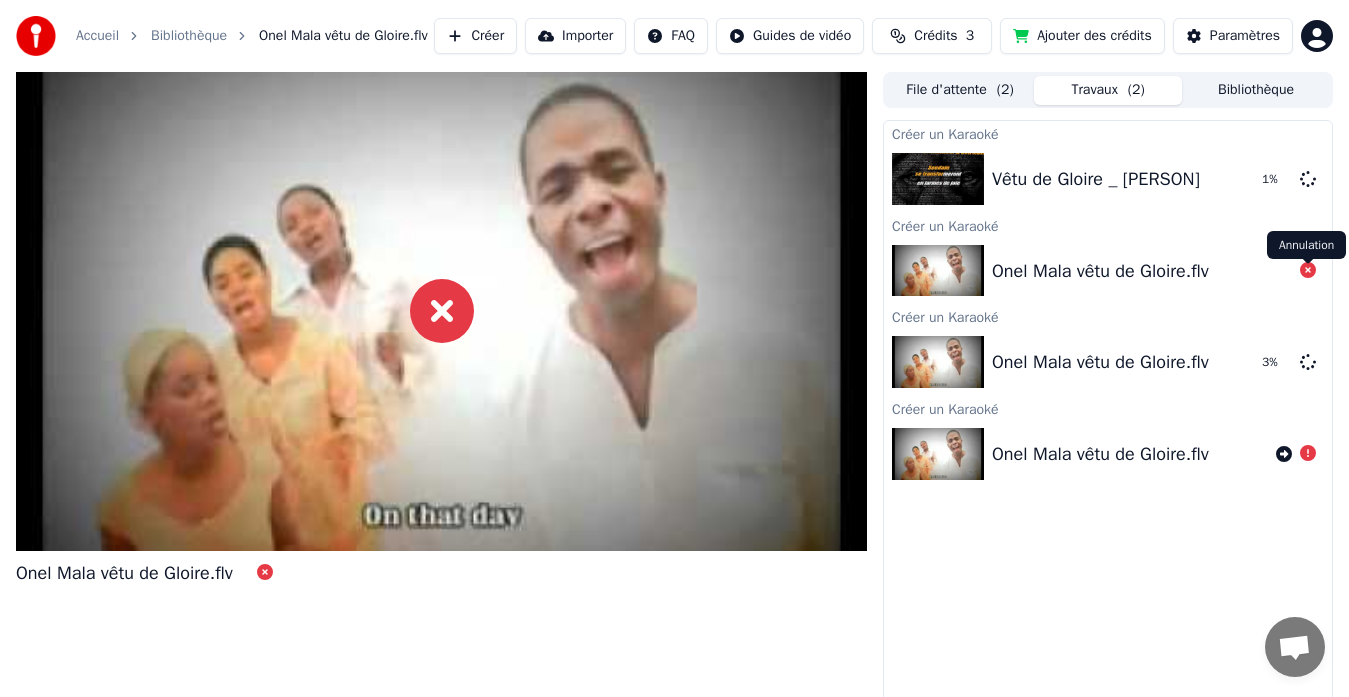 click 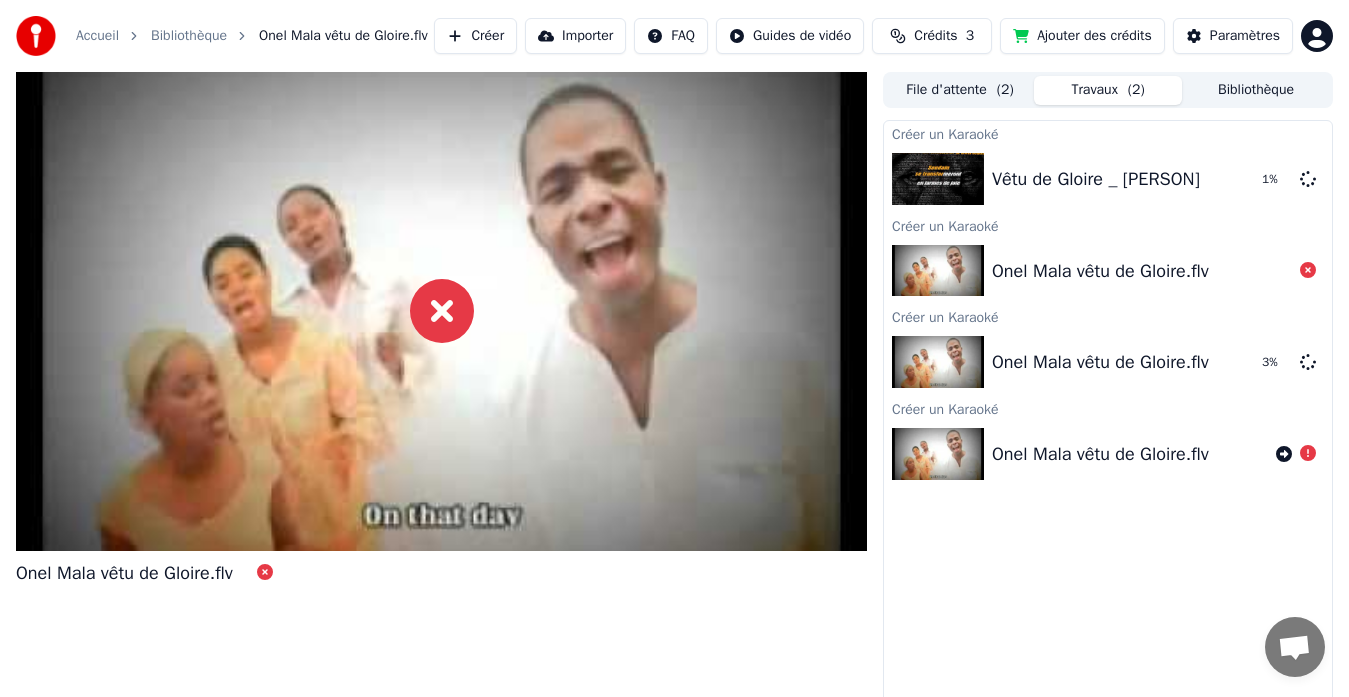 click 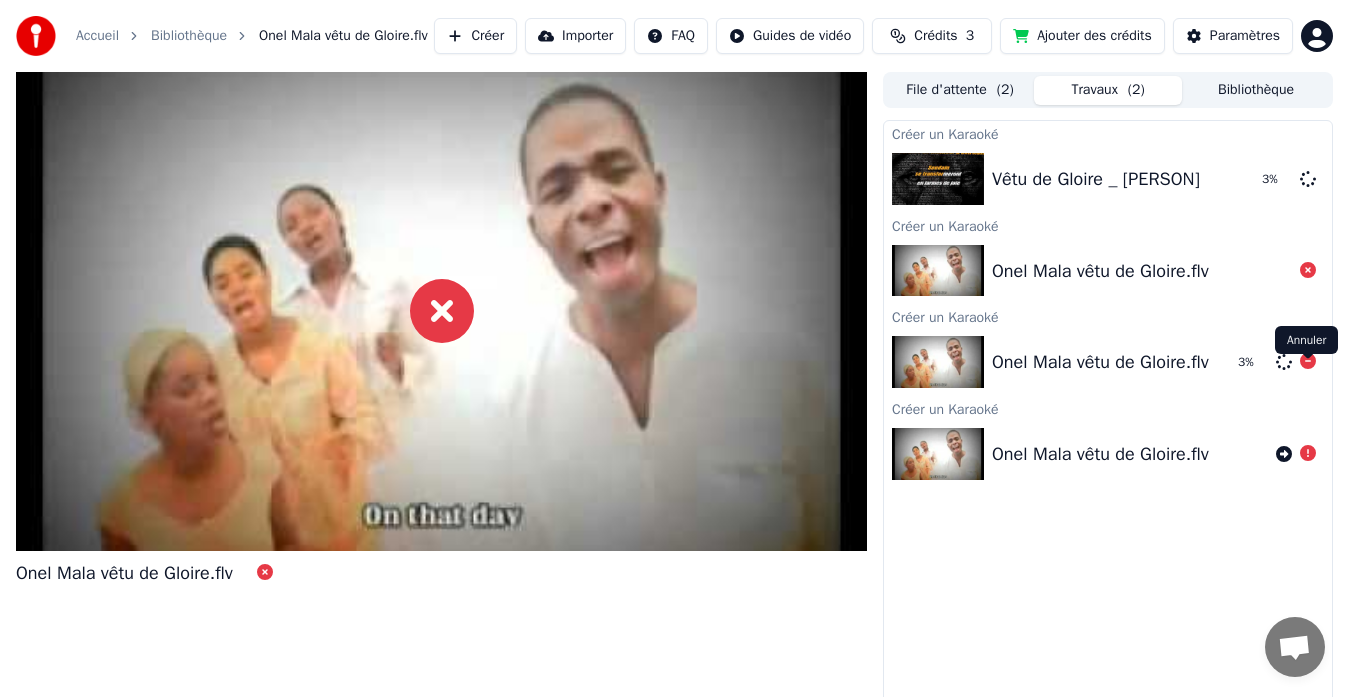 click 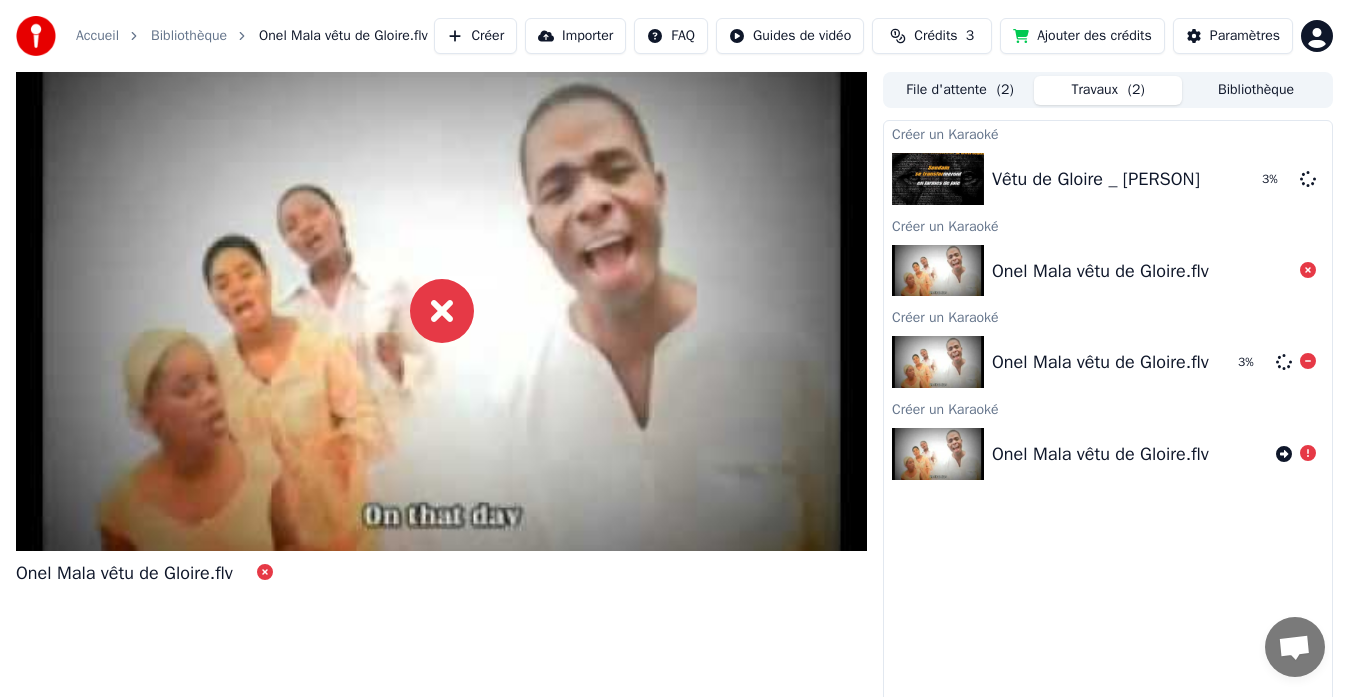 click 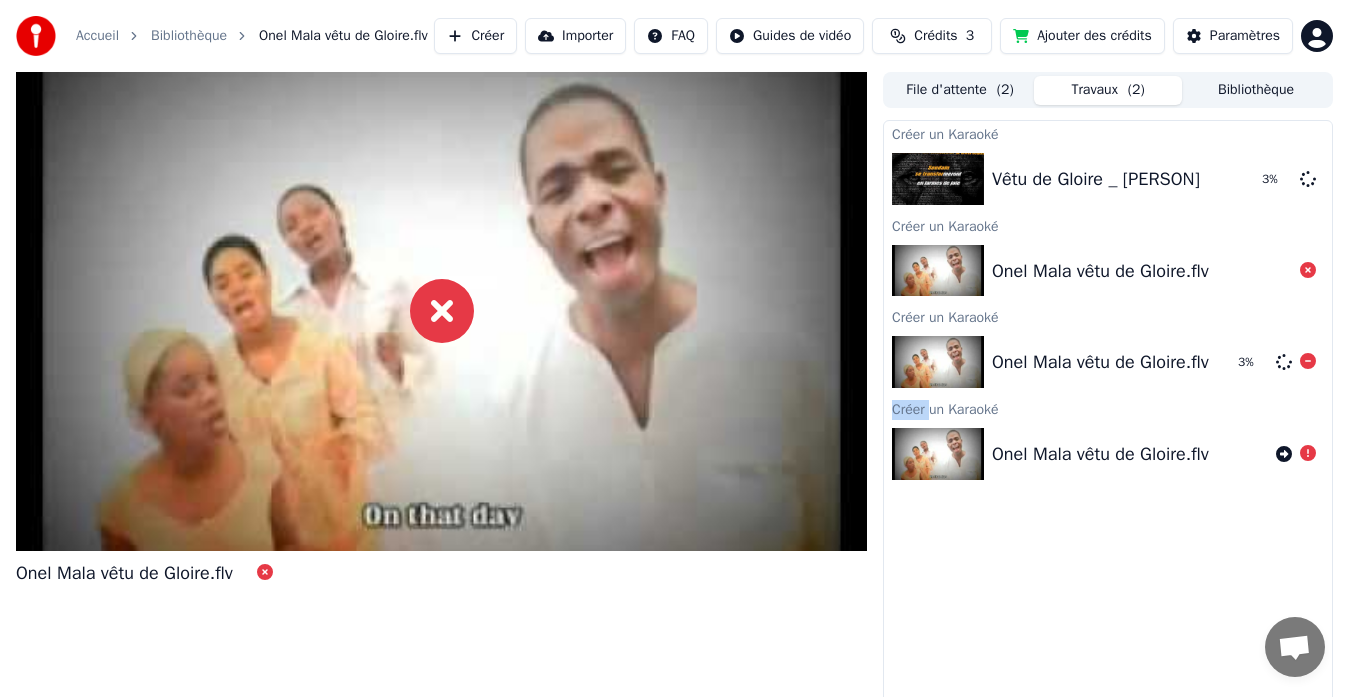 click 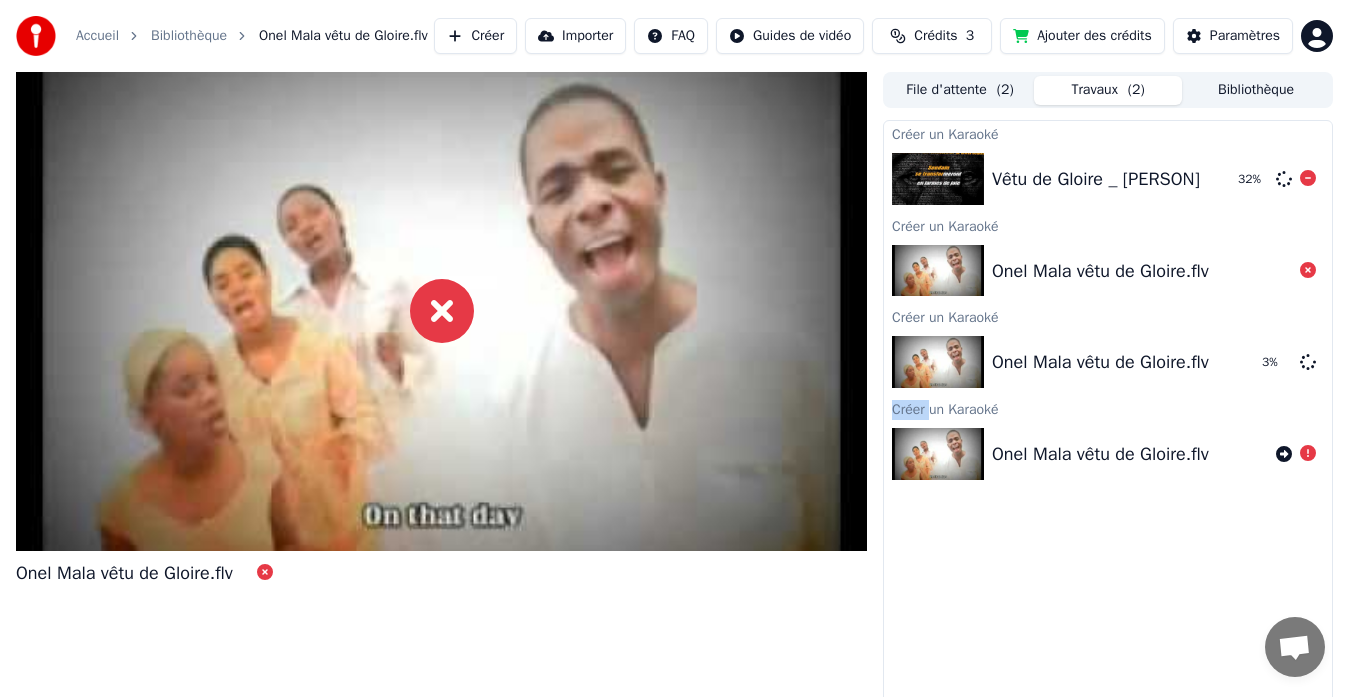 click on "Vêtu de Gloire _ [PERSON]" at bounding box center (1096, 179) 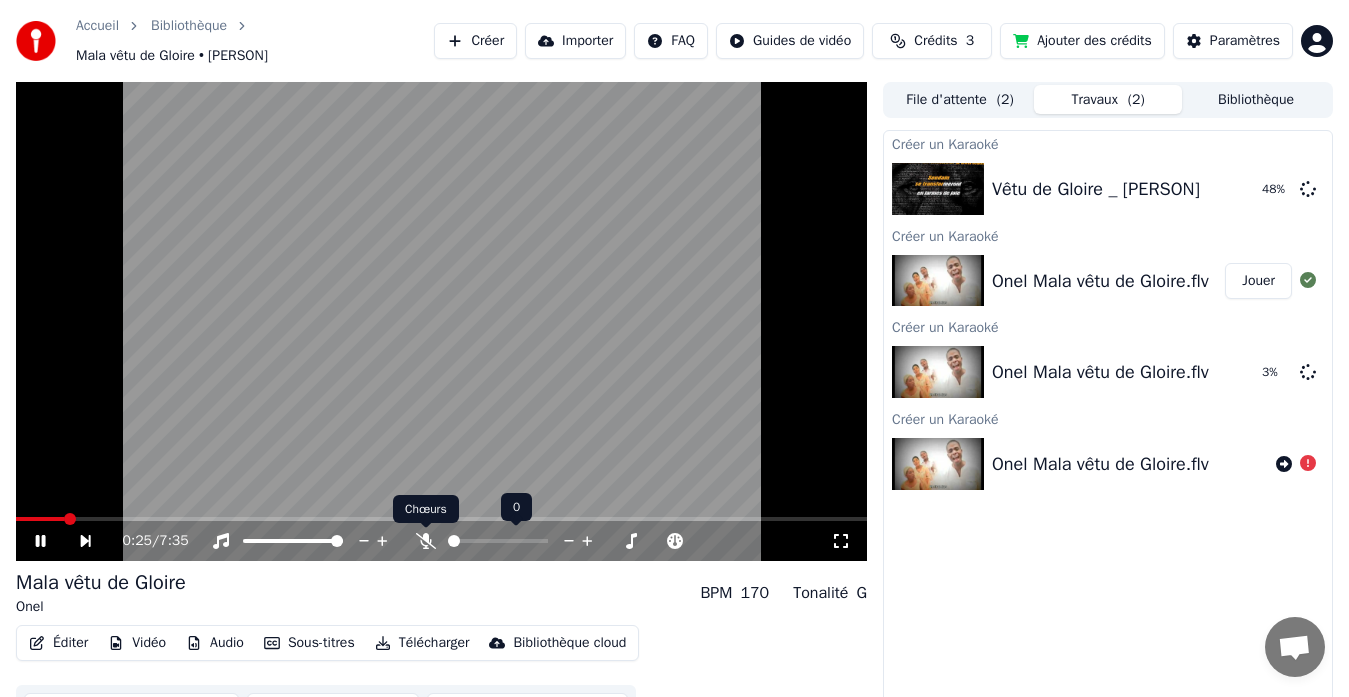 click 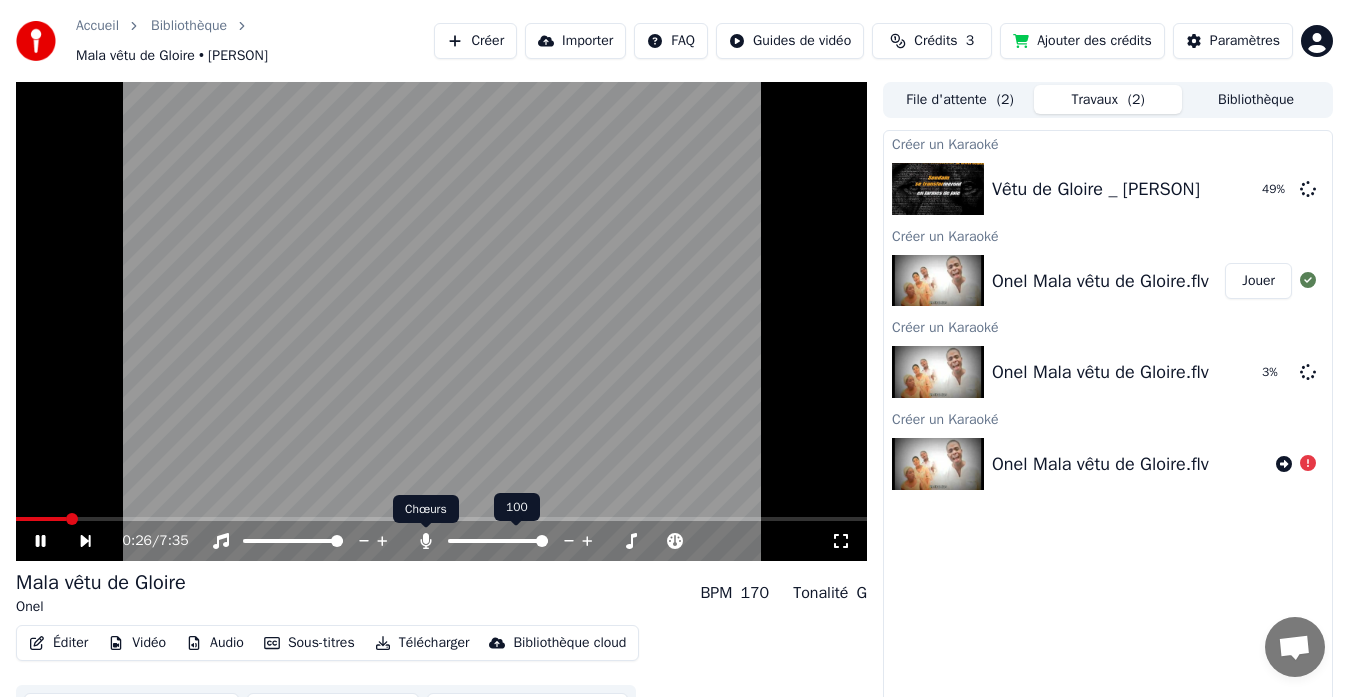 click 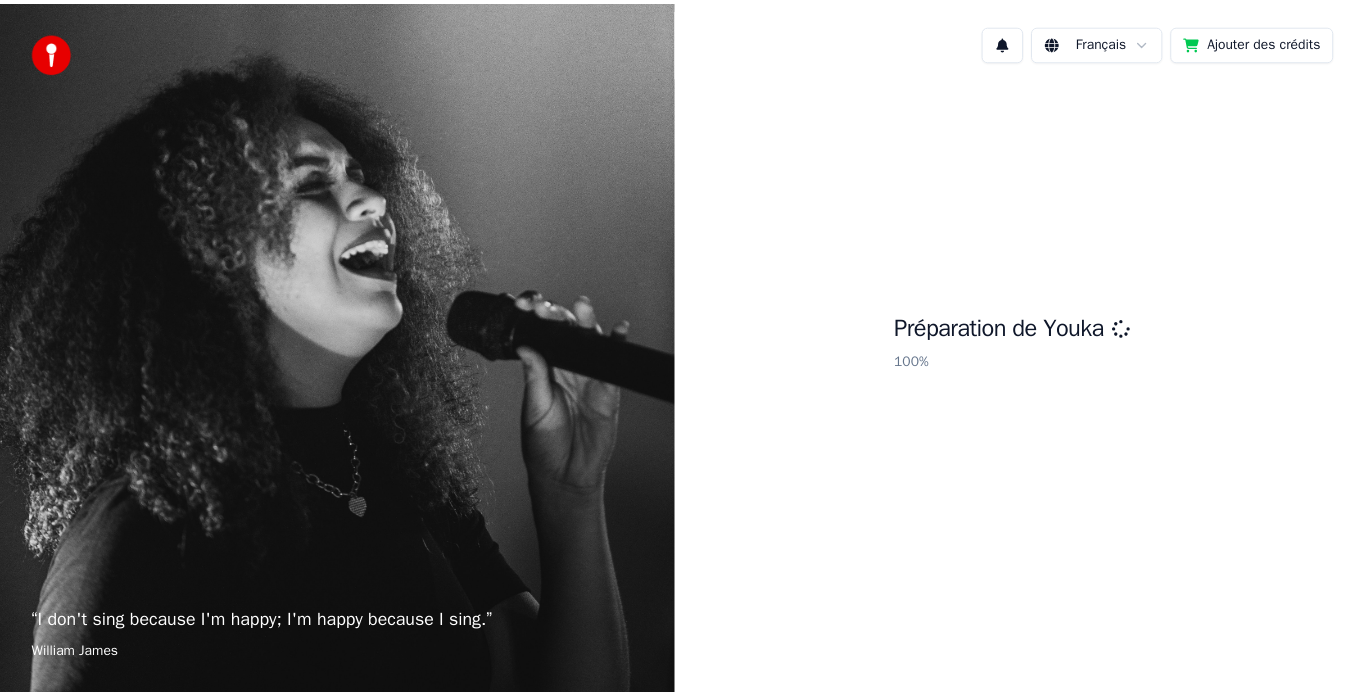scroll, scrollTop: 0, scrollLeft: 0, axis: both 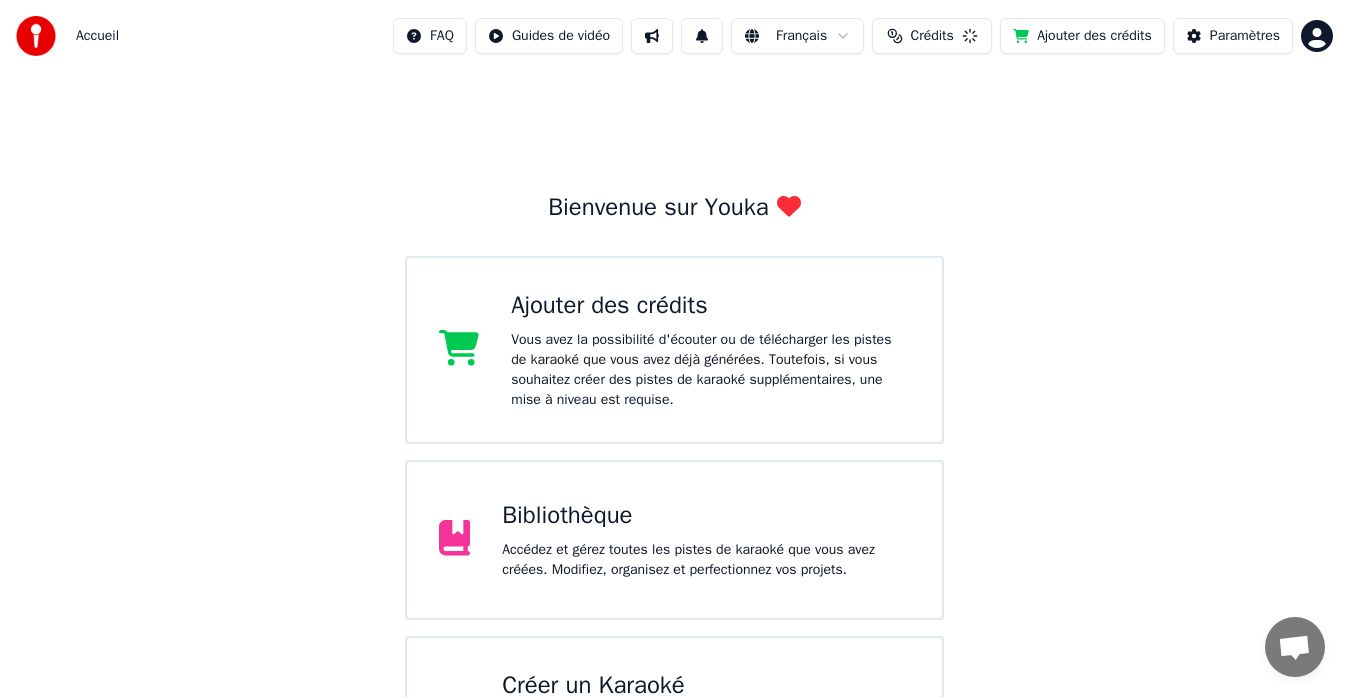 click on "Bibliothèque" at bounding box center [706, 516] 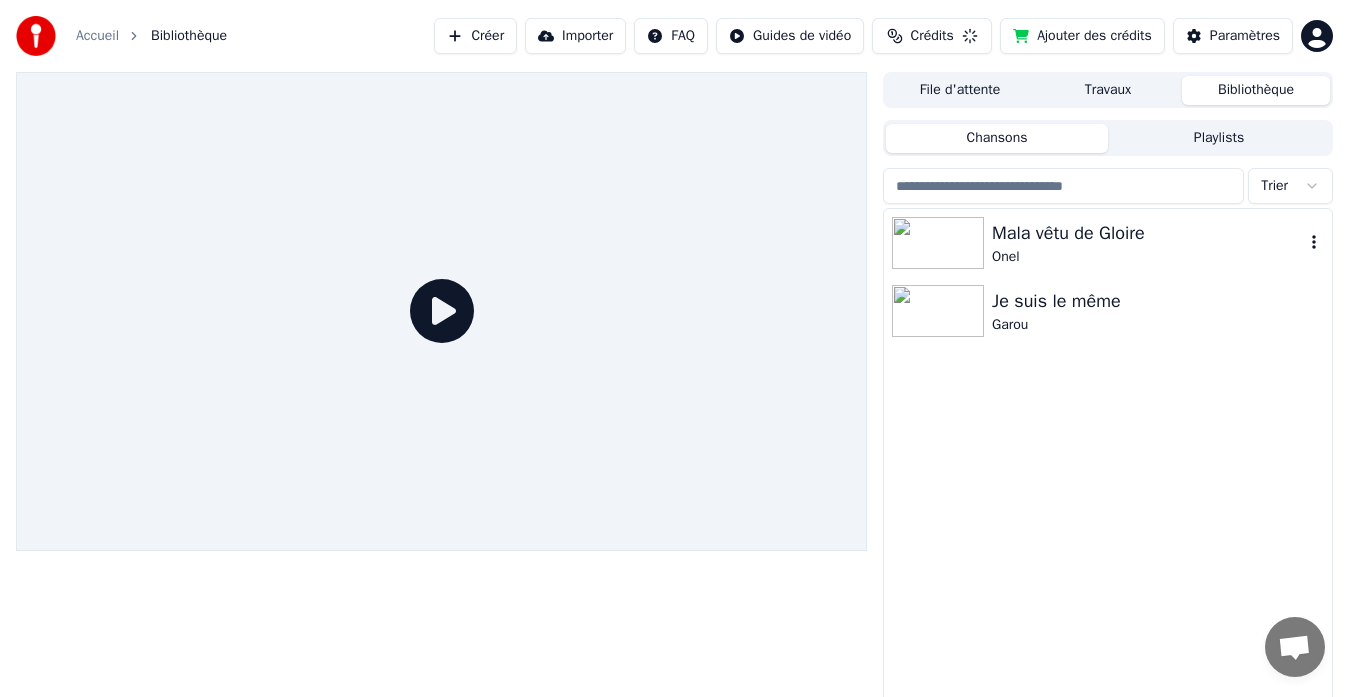 click at bounding box center [938, 243] 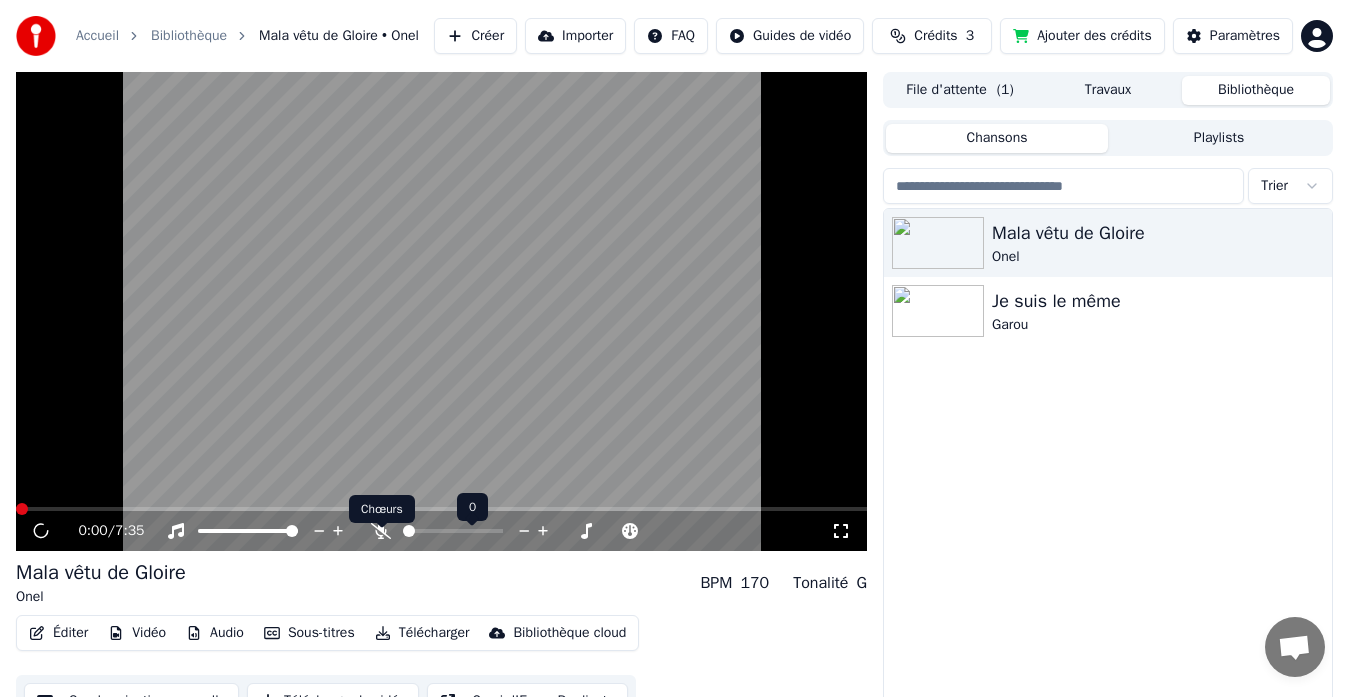 click 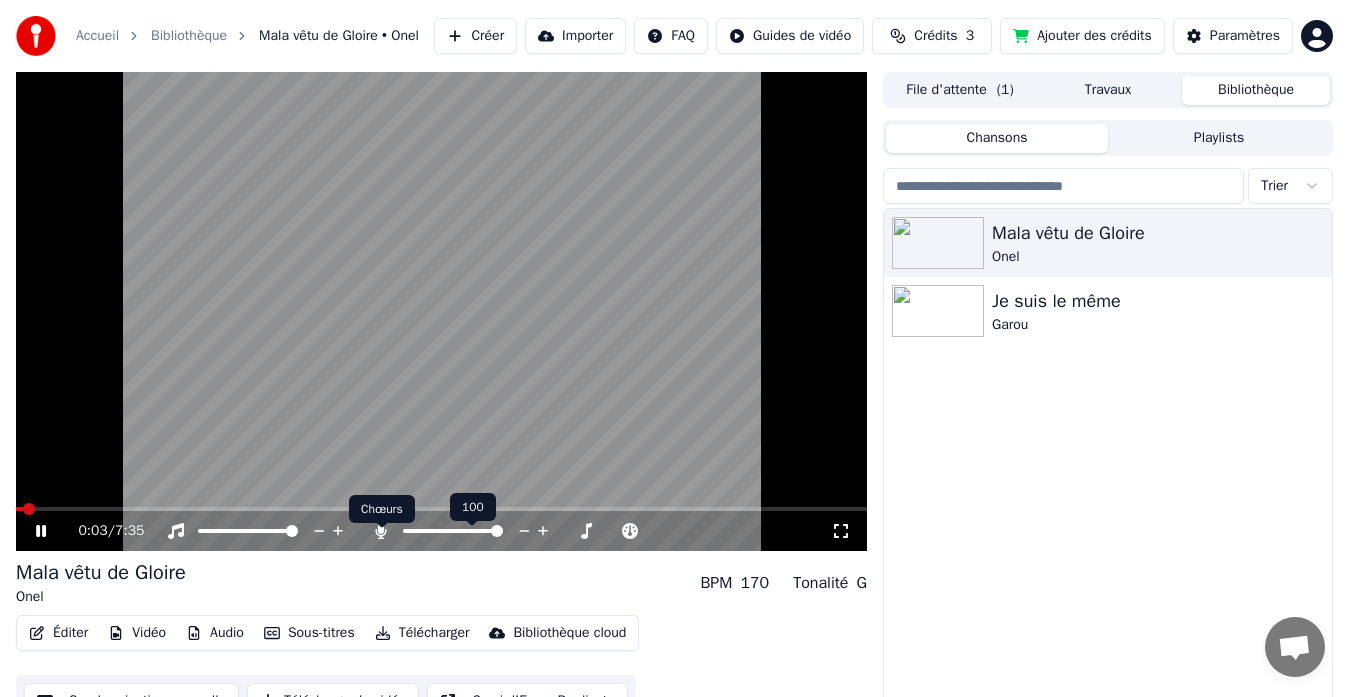 click 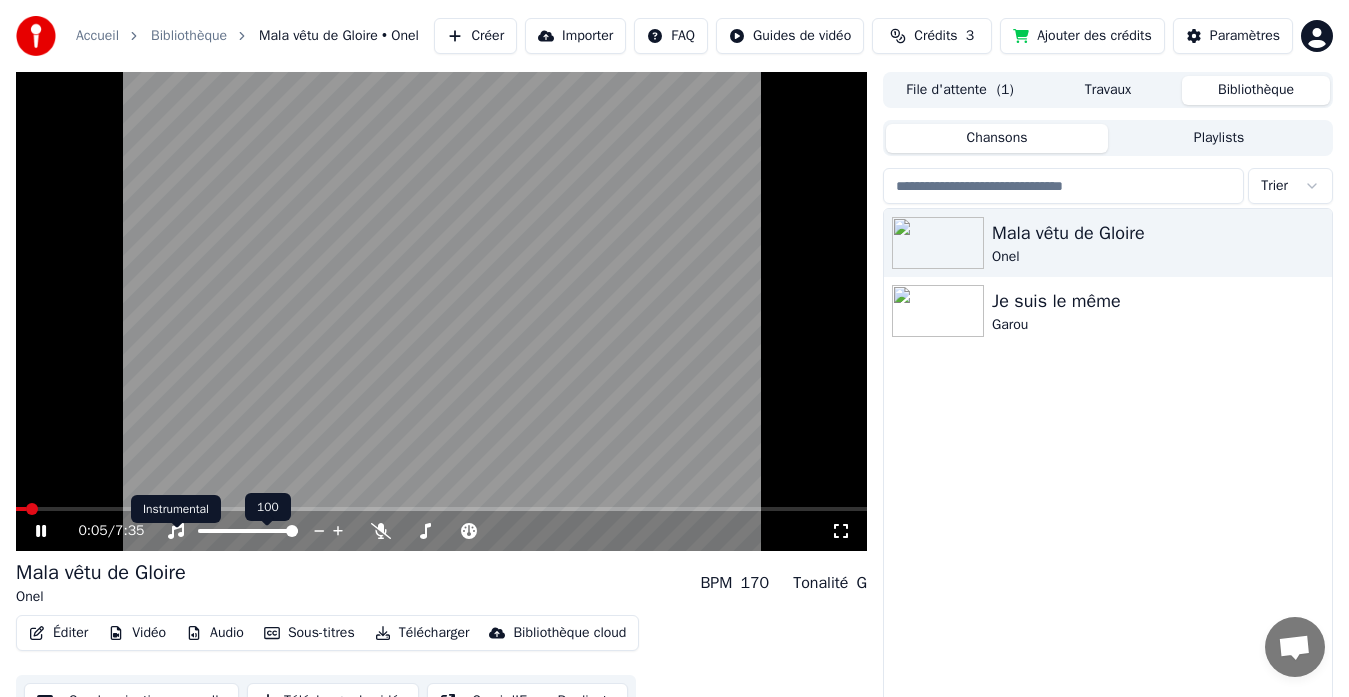 click 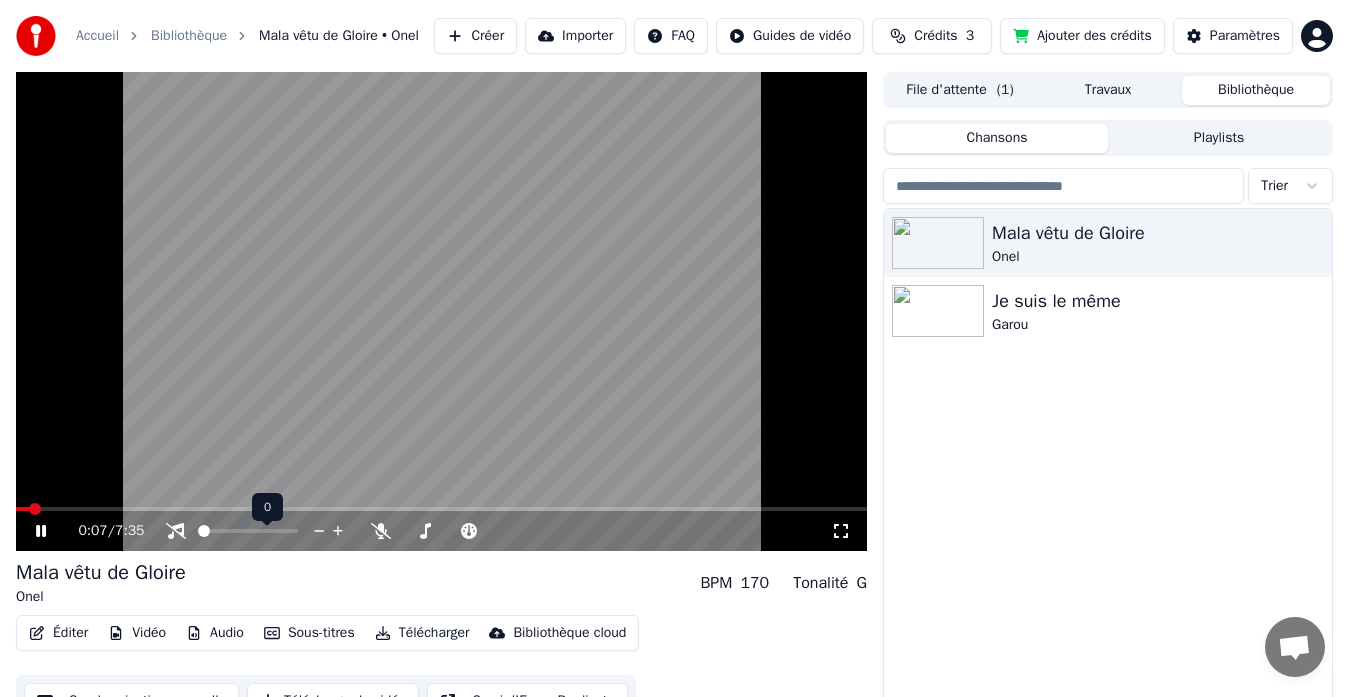 click 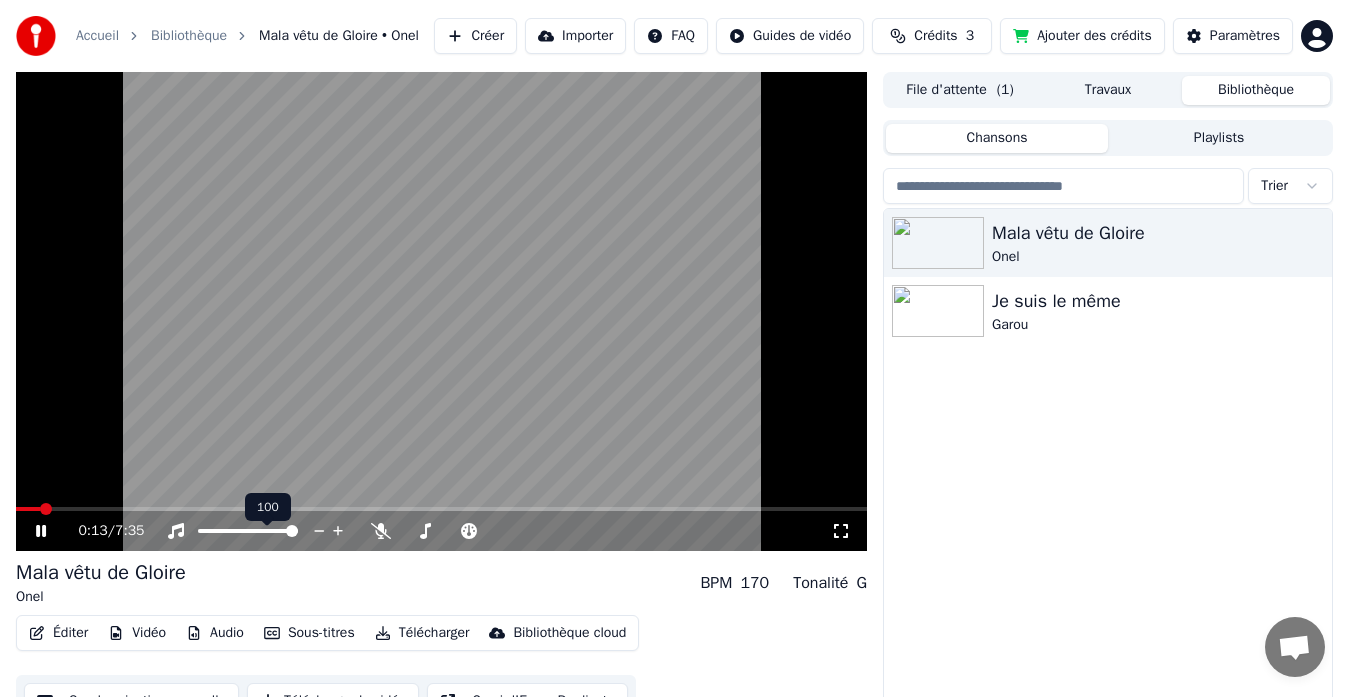 click 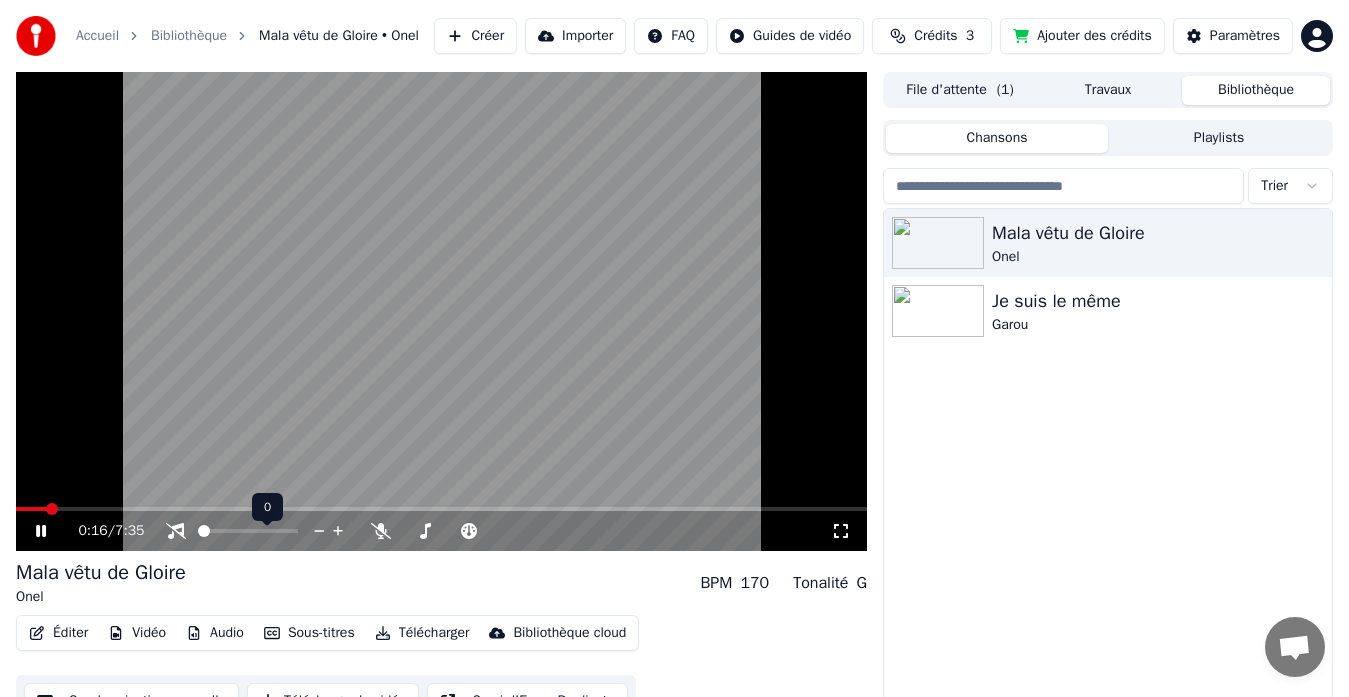 click 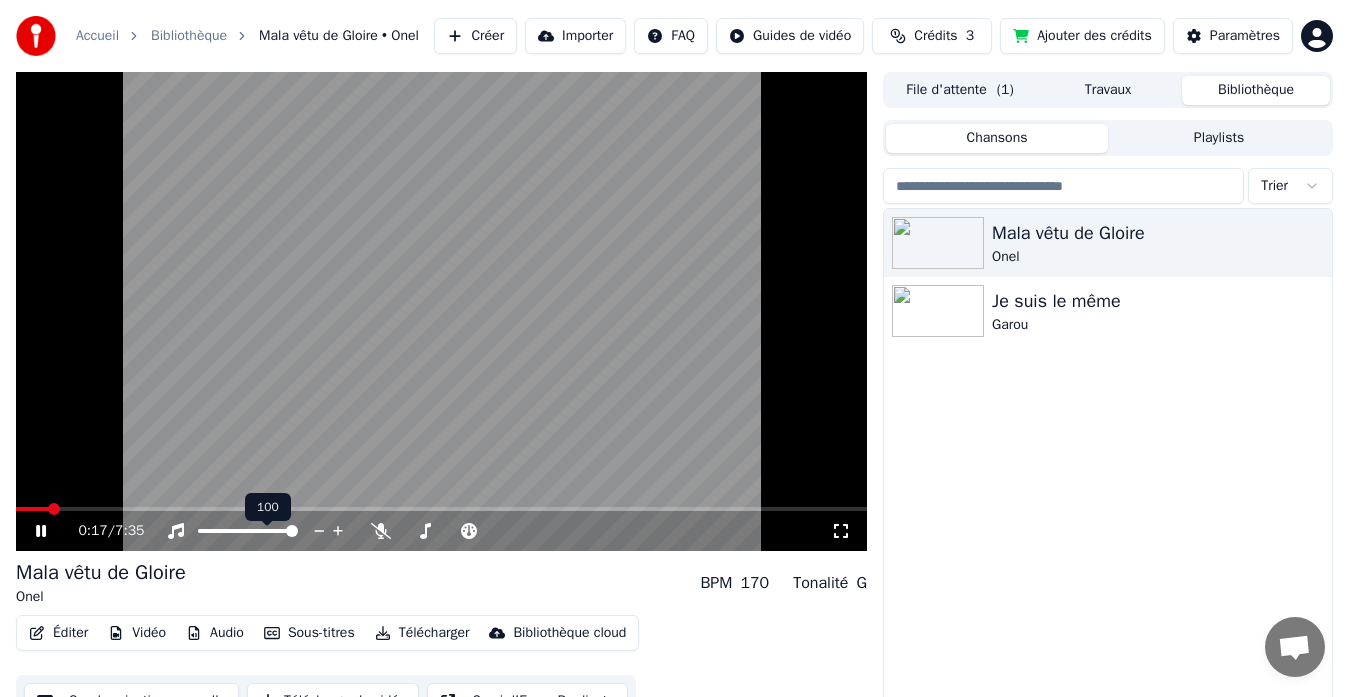 click 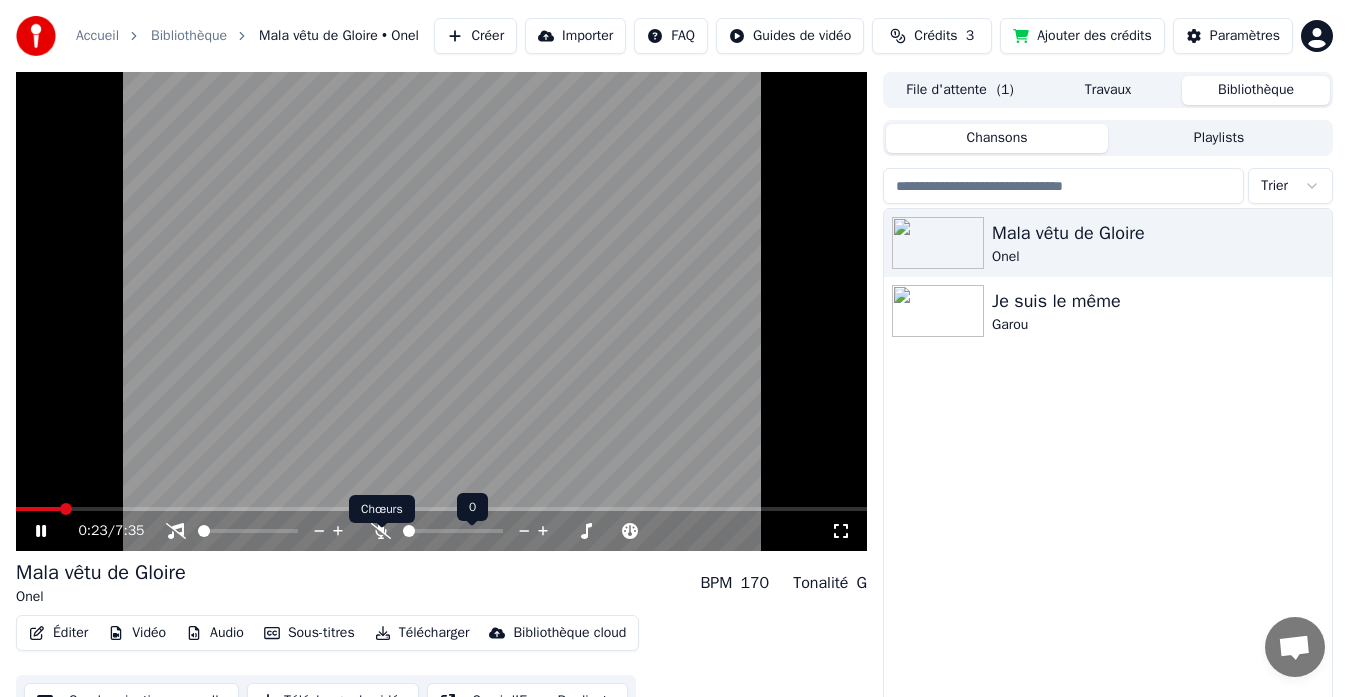 click 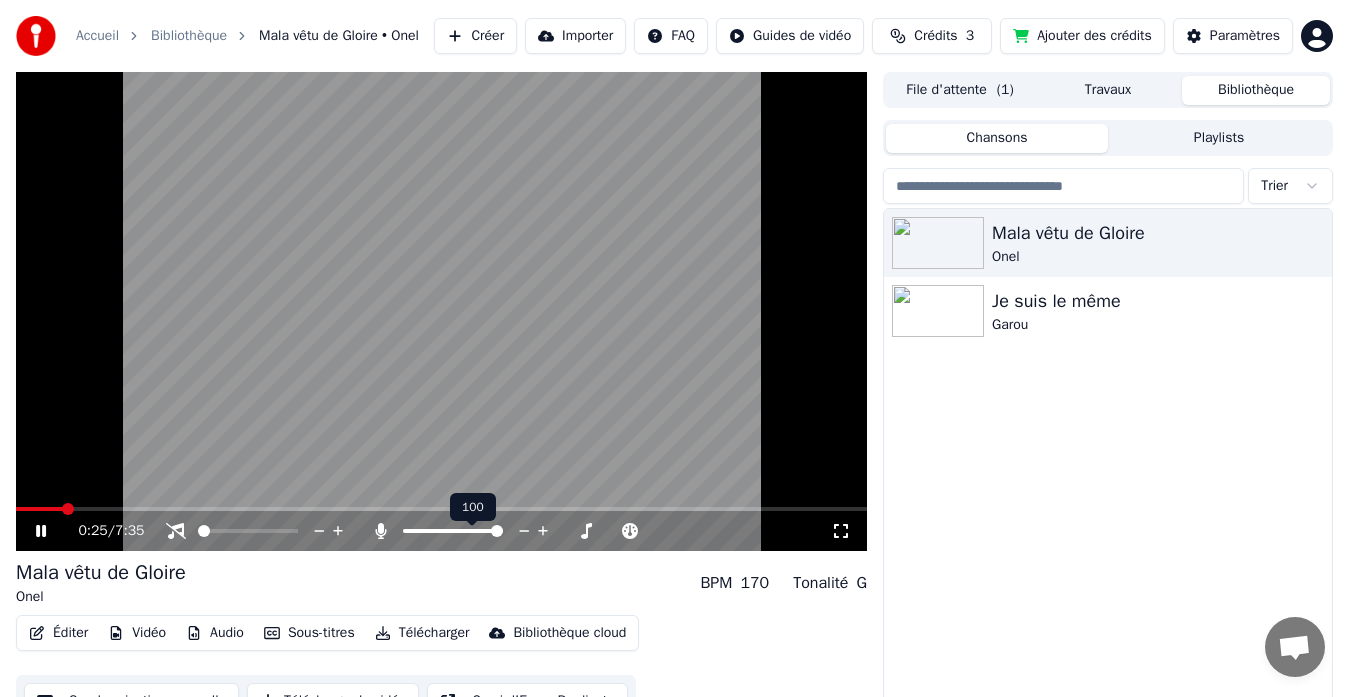 click 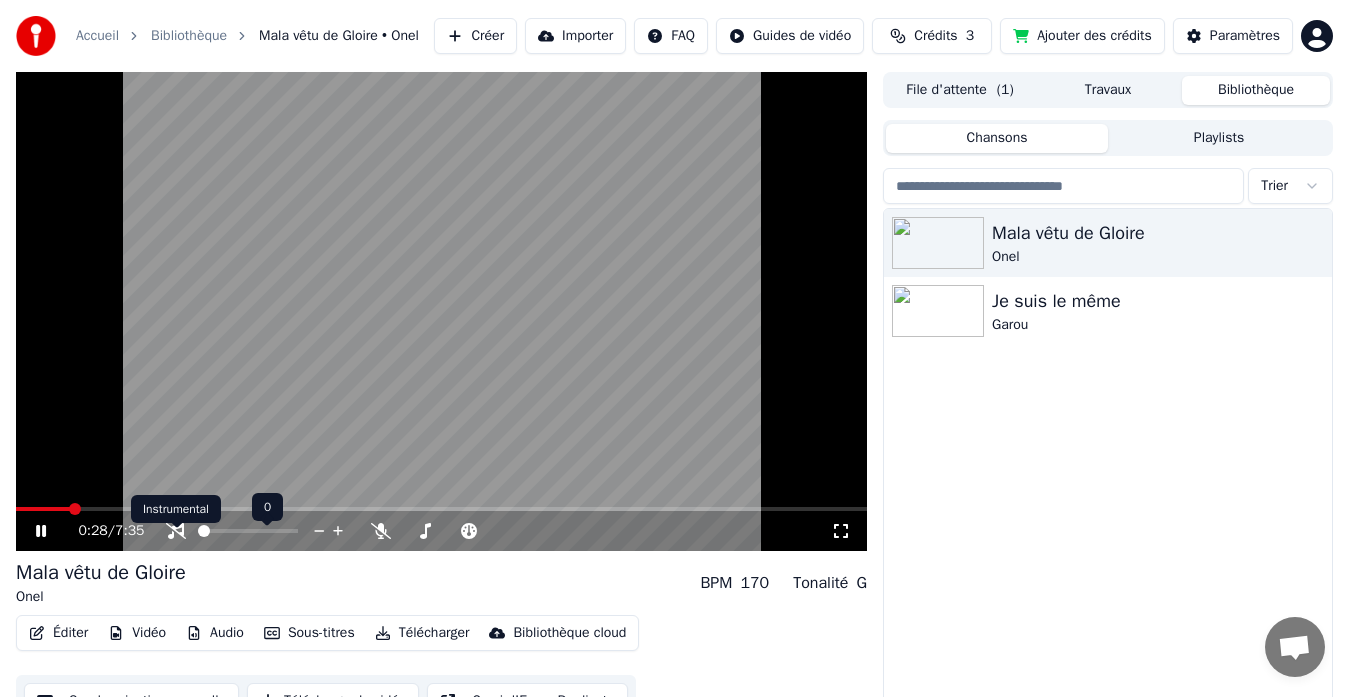 click 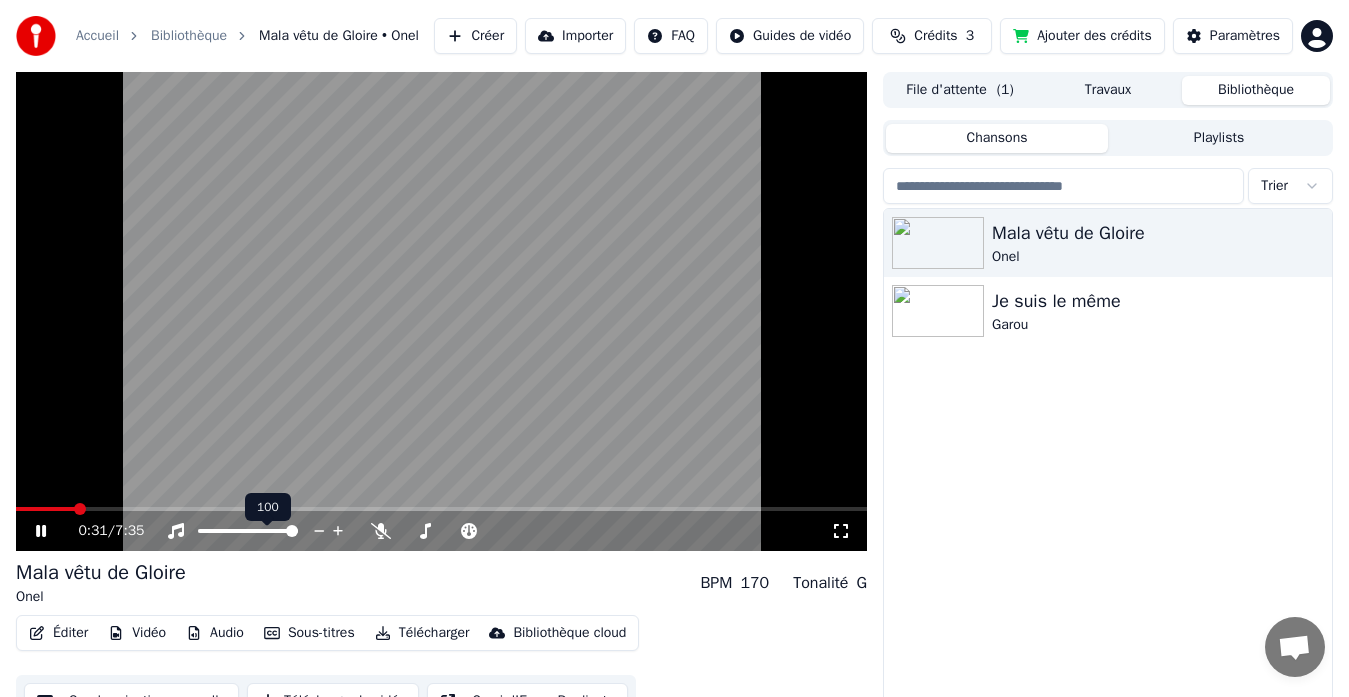 click 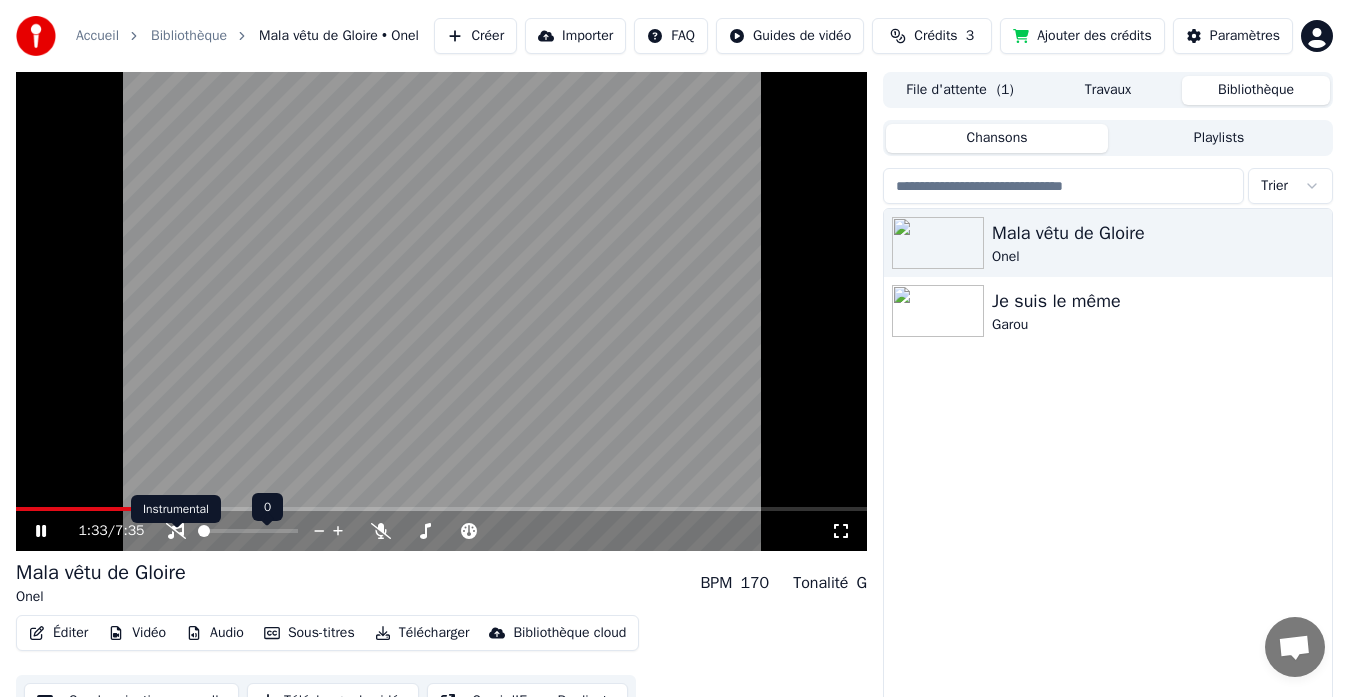 click 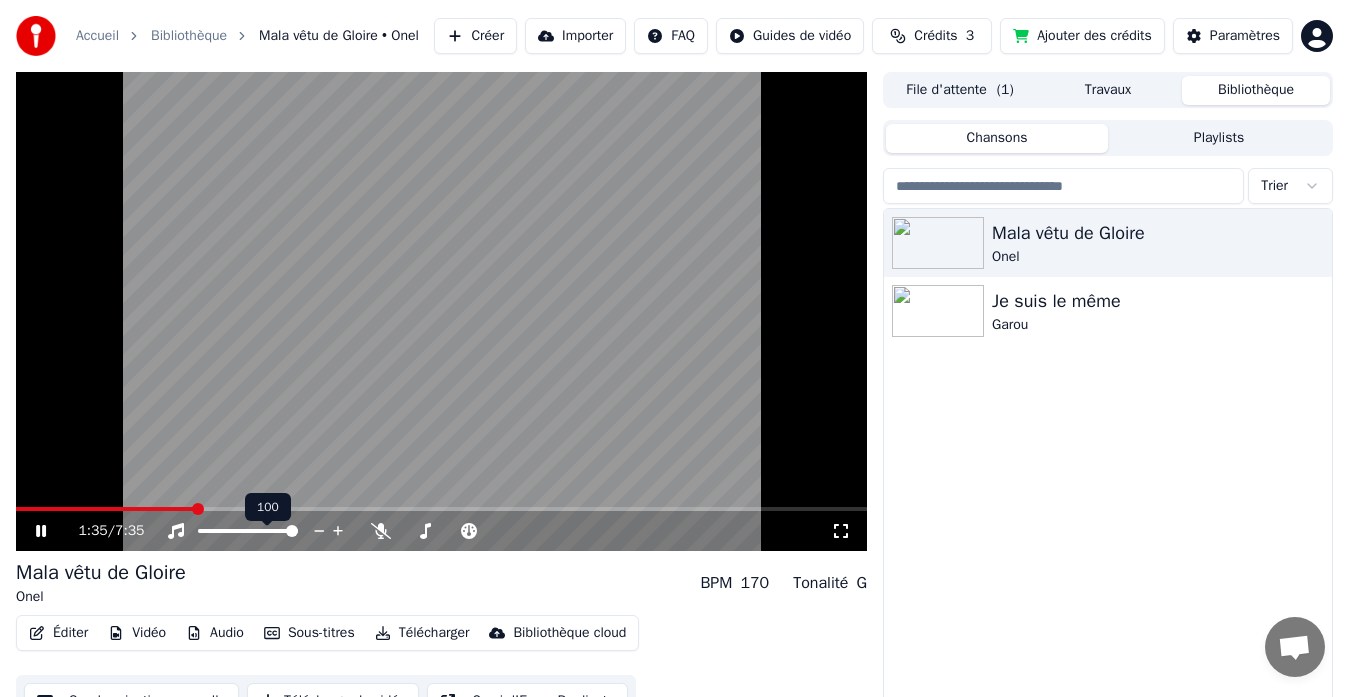 click 